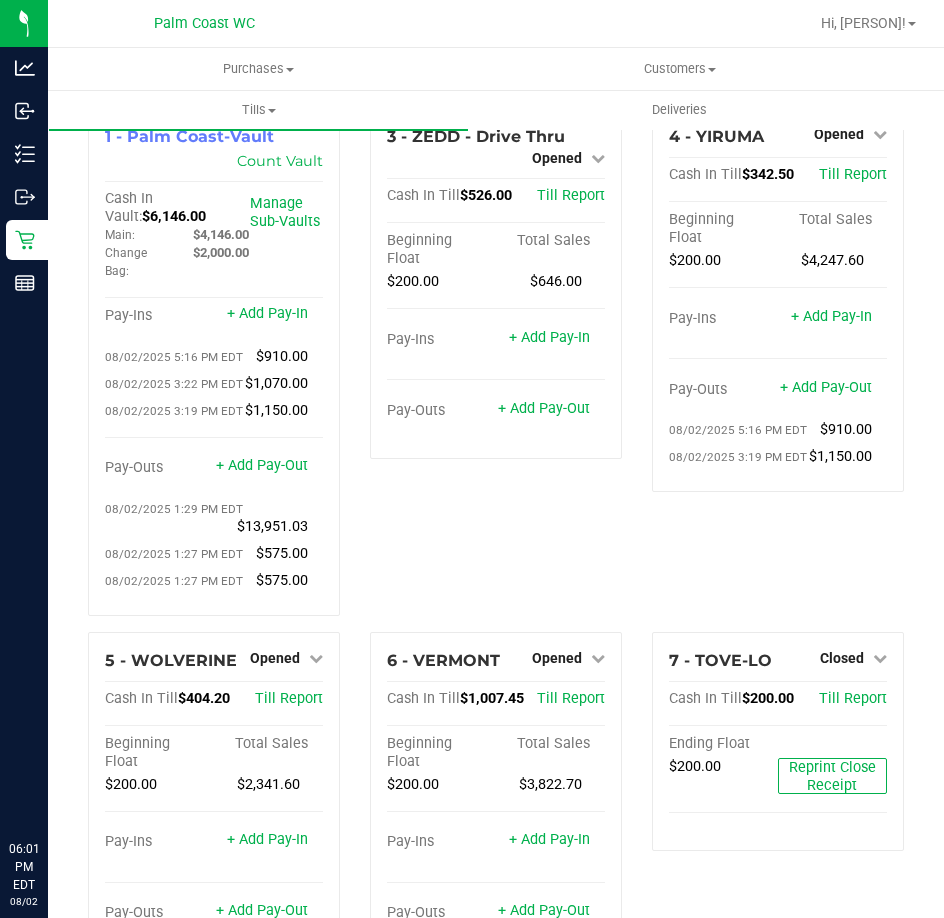 scroll, scrollTop: 0, scrollLeft: 0, axis: both 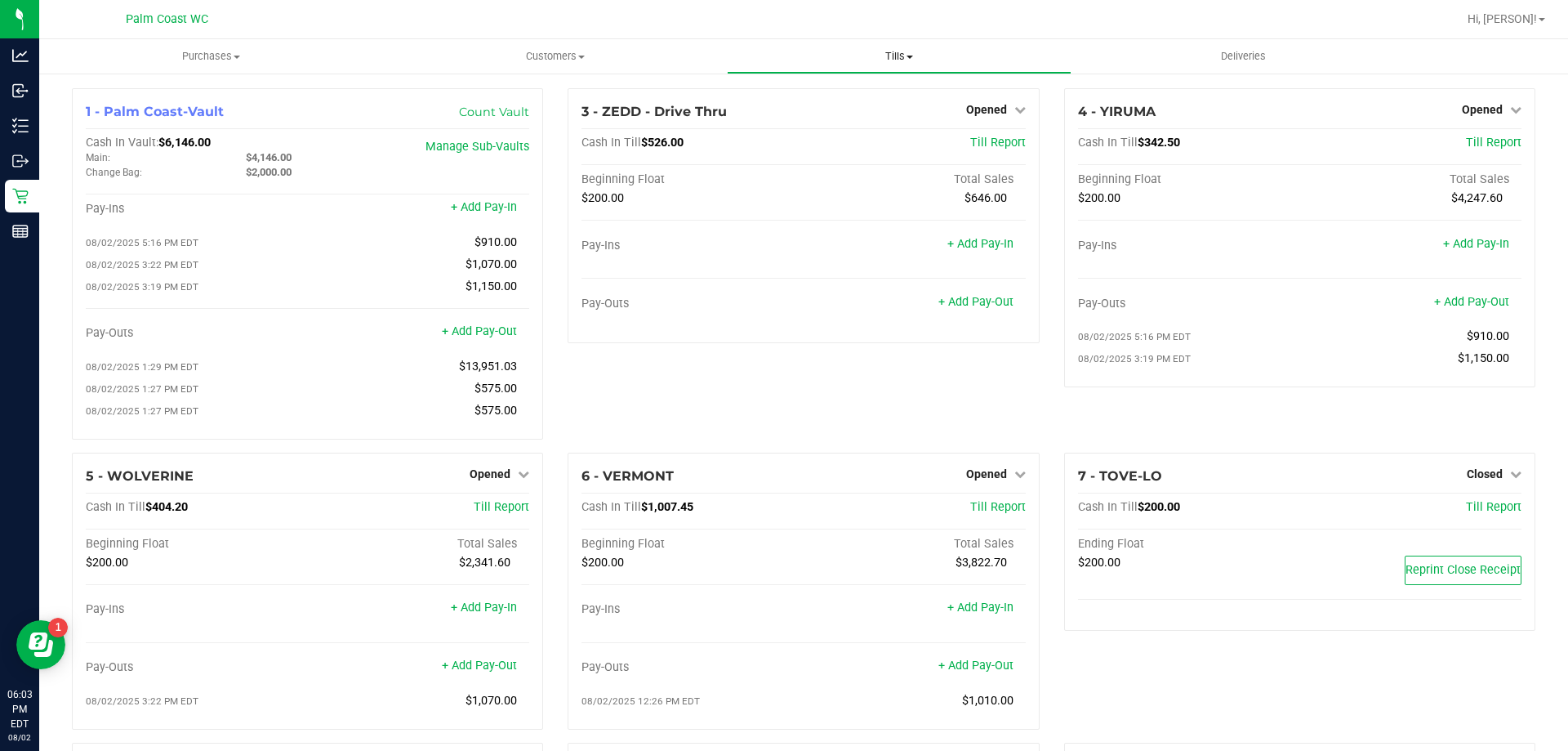 click on "Tills" at bounding box center (898, 56) 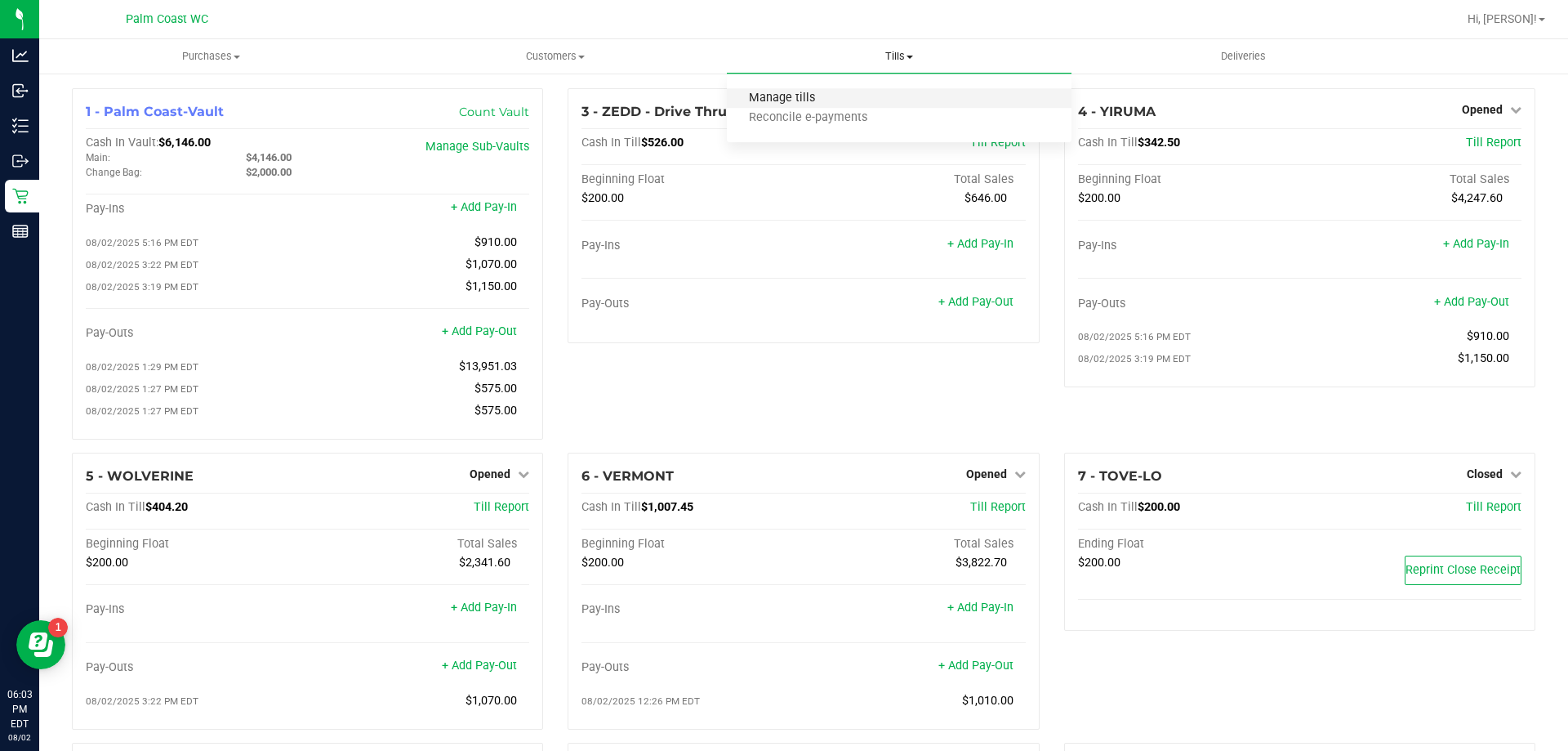 click on "Manage tills" at bounding box center (782, 98) 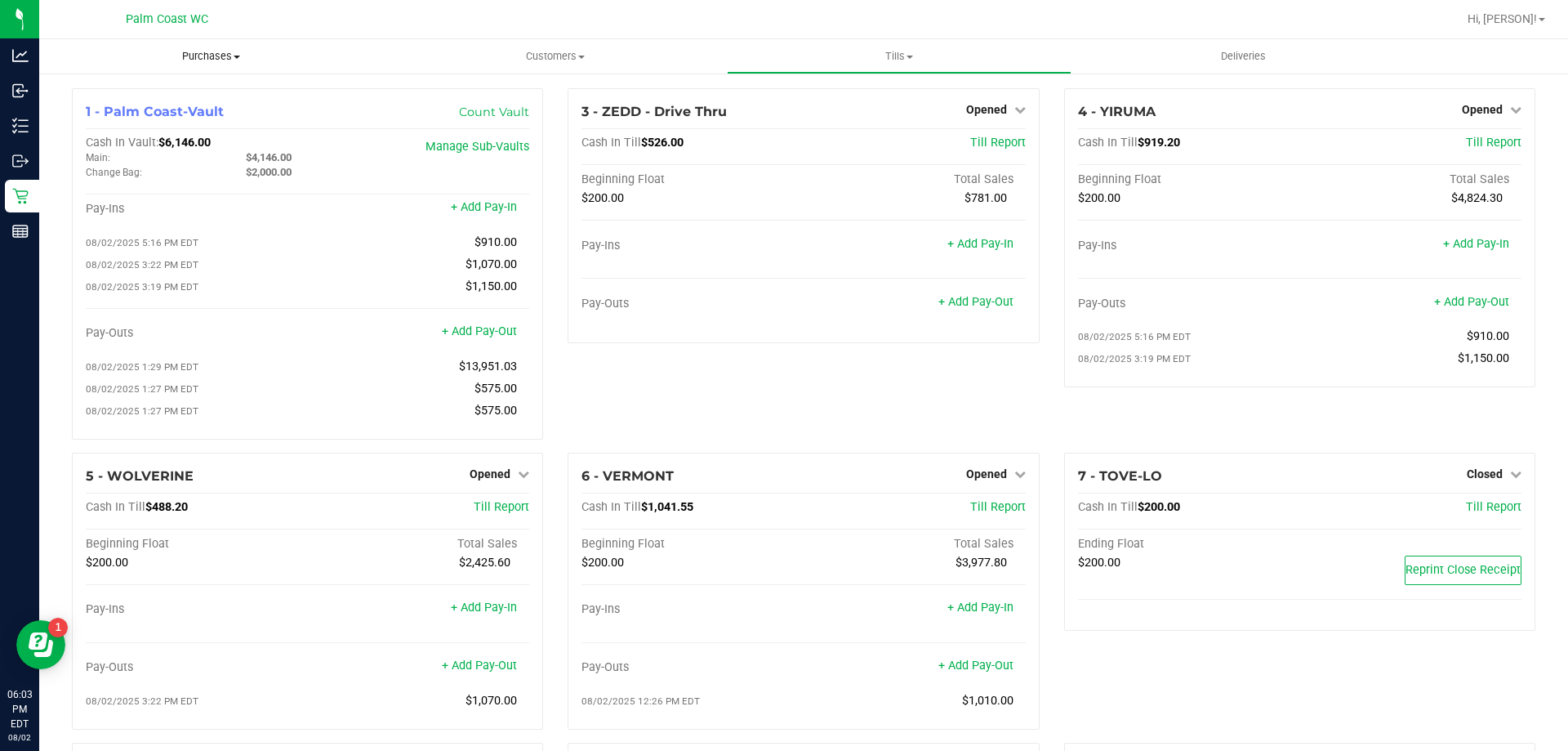 click on "Purchases" at bounding box center (211, 56) 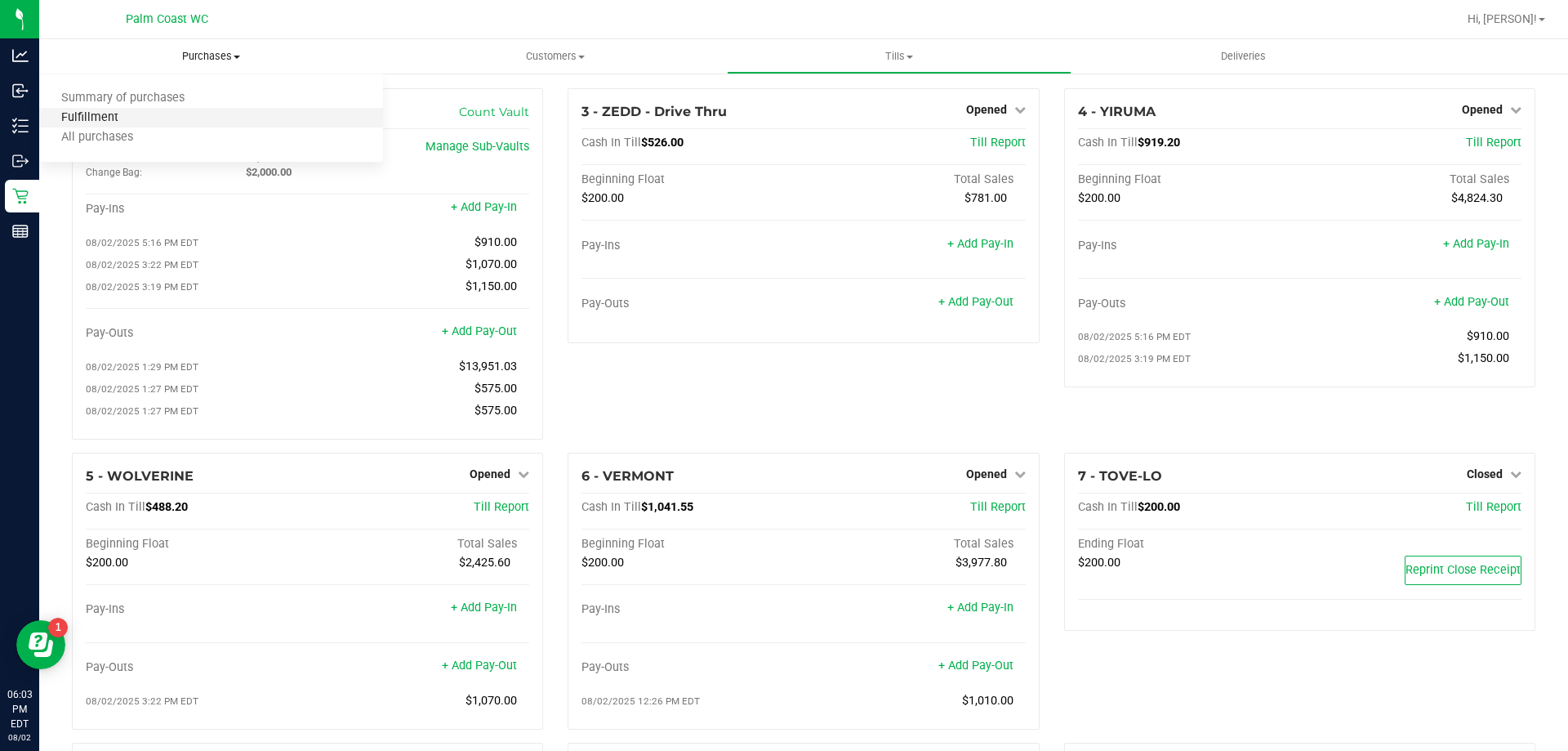 click on "Fulfillment" at bounding box center [90, 118] 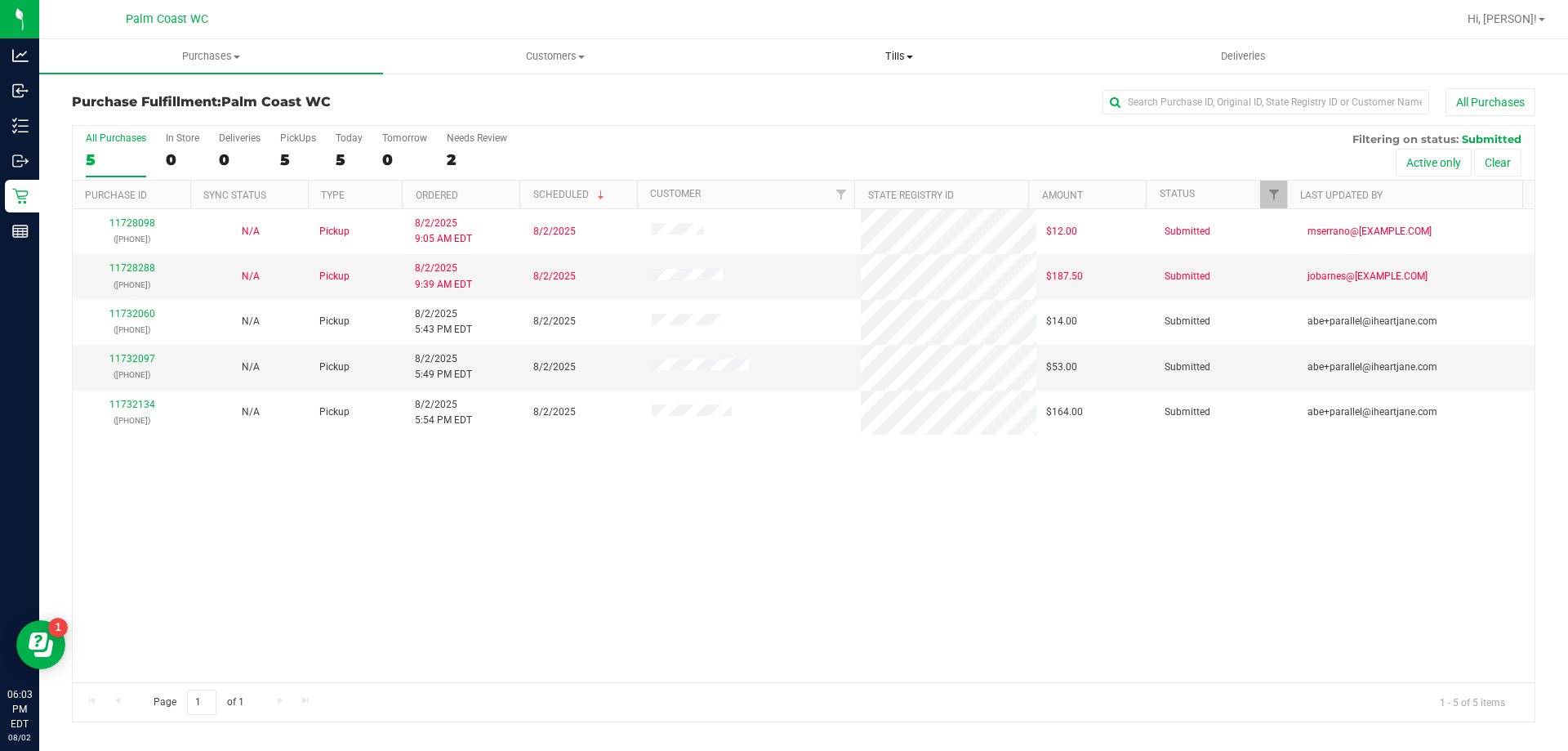 click on "Tills" at bounding box center (898, 56) 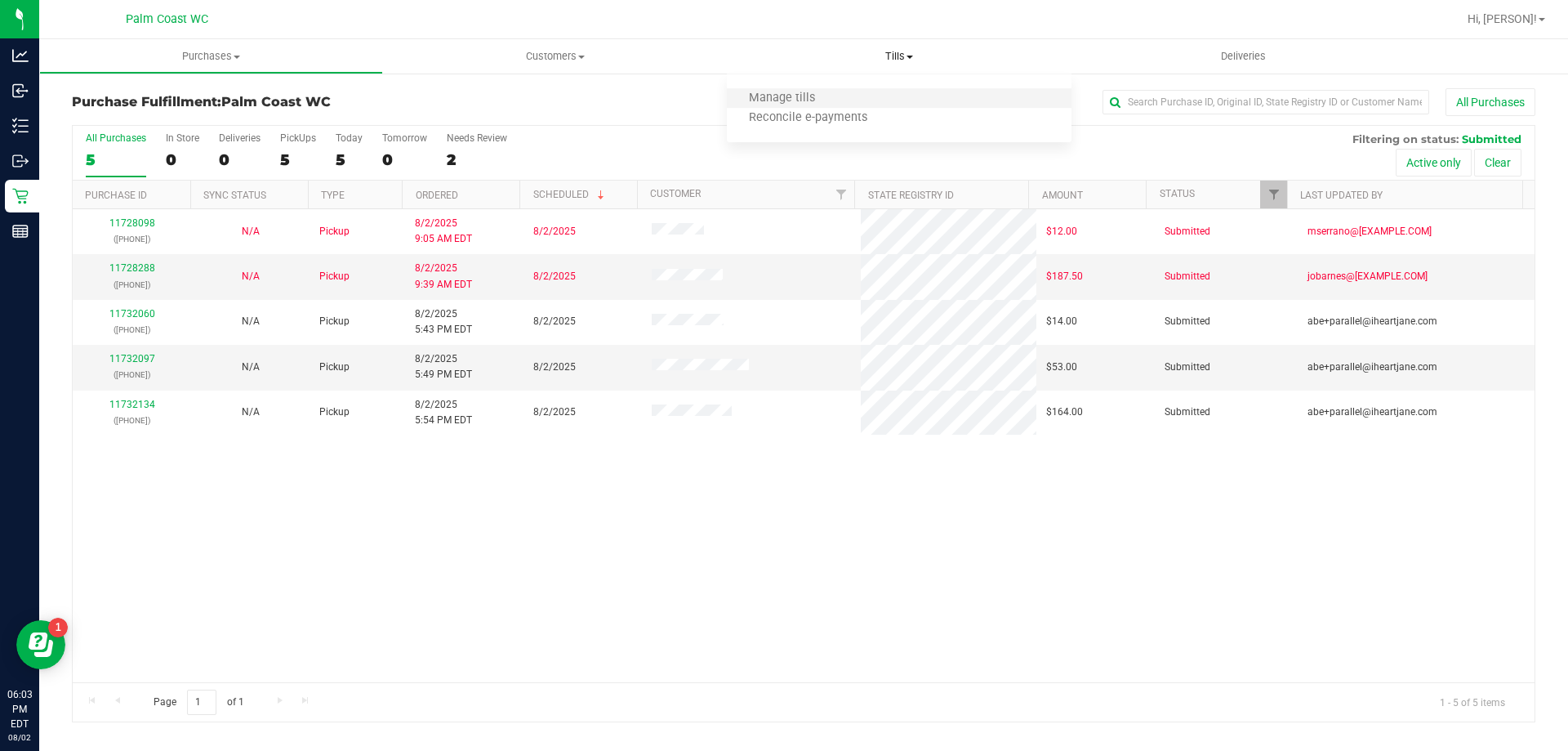 click on "Manage tills" at bounding box center [898, 99] 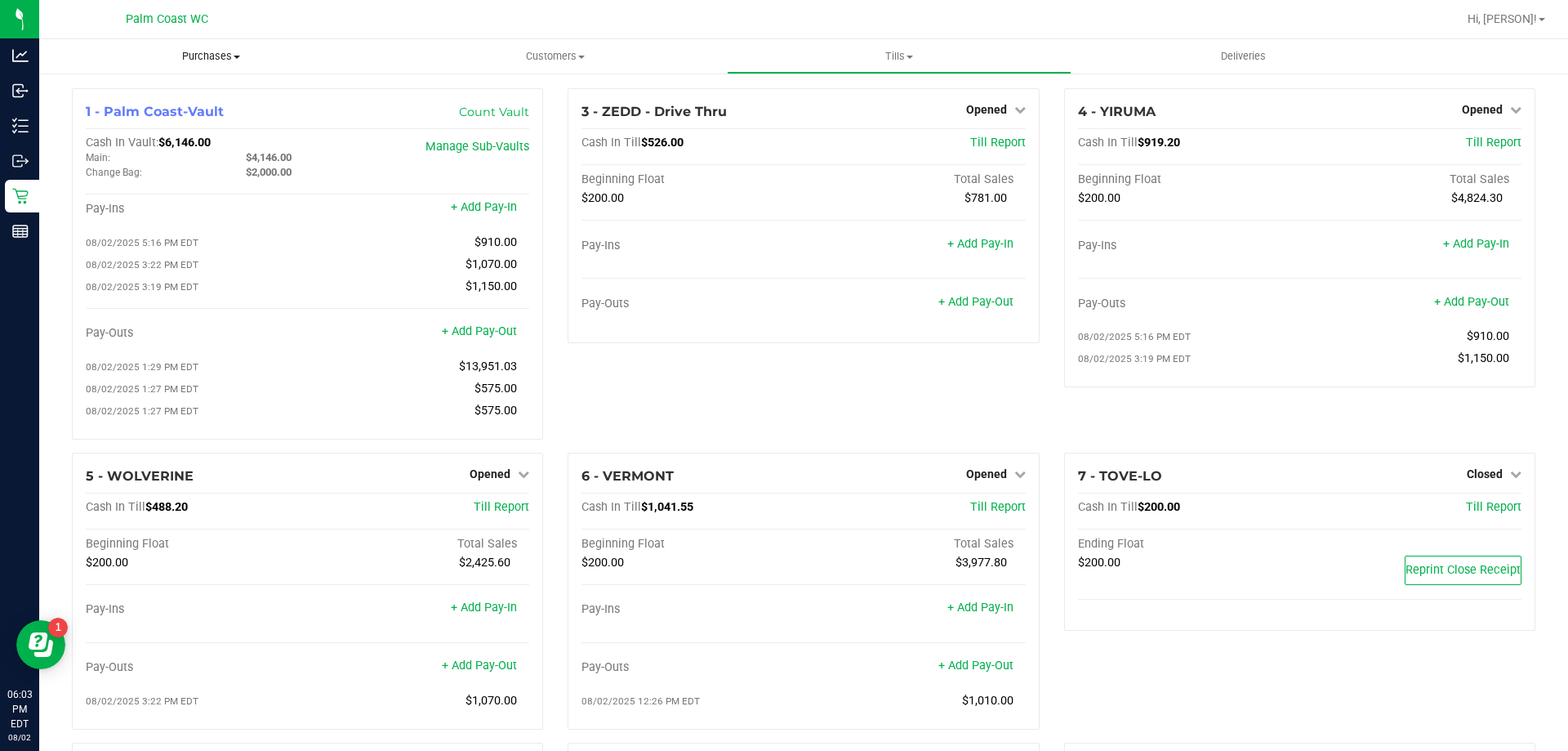 click on "Purchases" at bounding box center (211, 56) 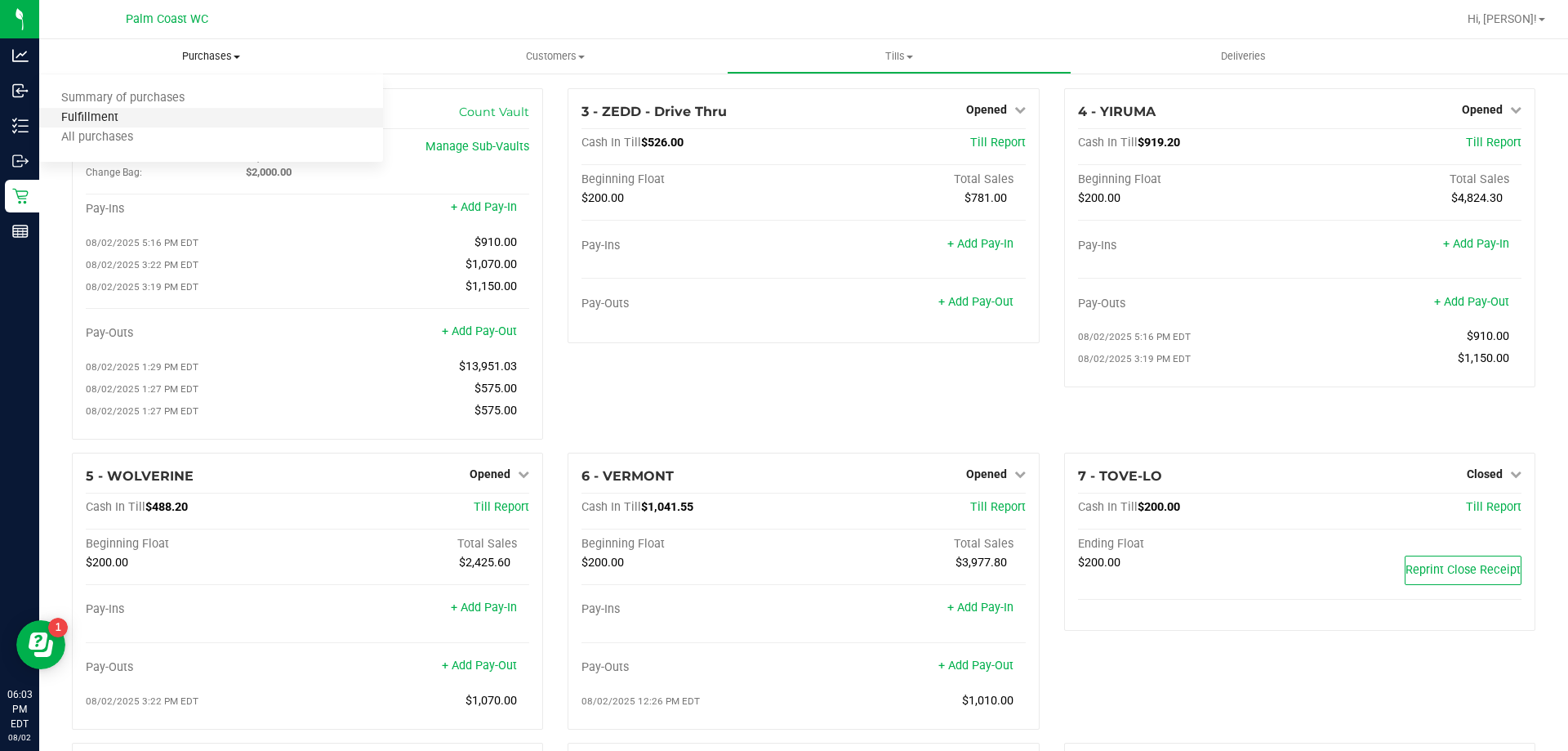 click on "Fulfillment" at bounding box center (90, 118) 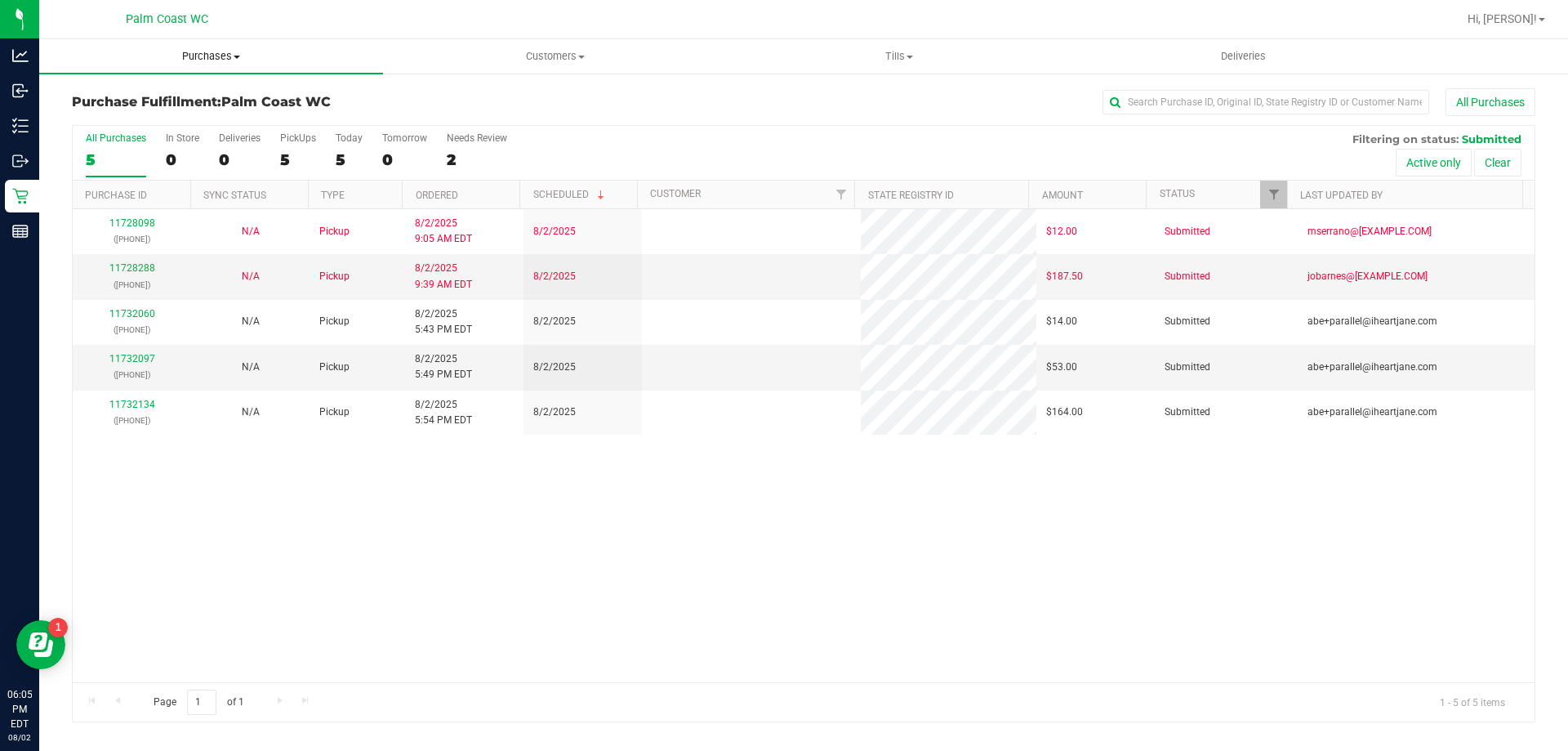 click on "Purchases" at bounding box center (211, 56) 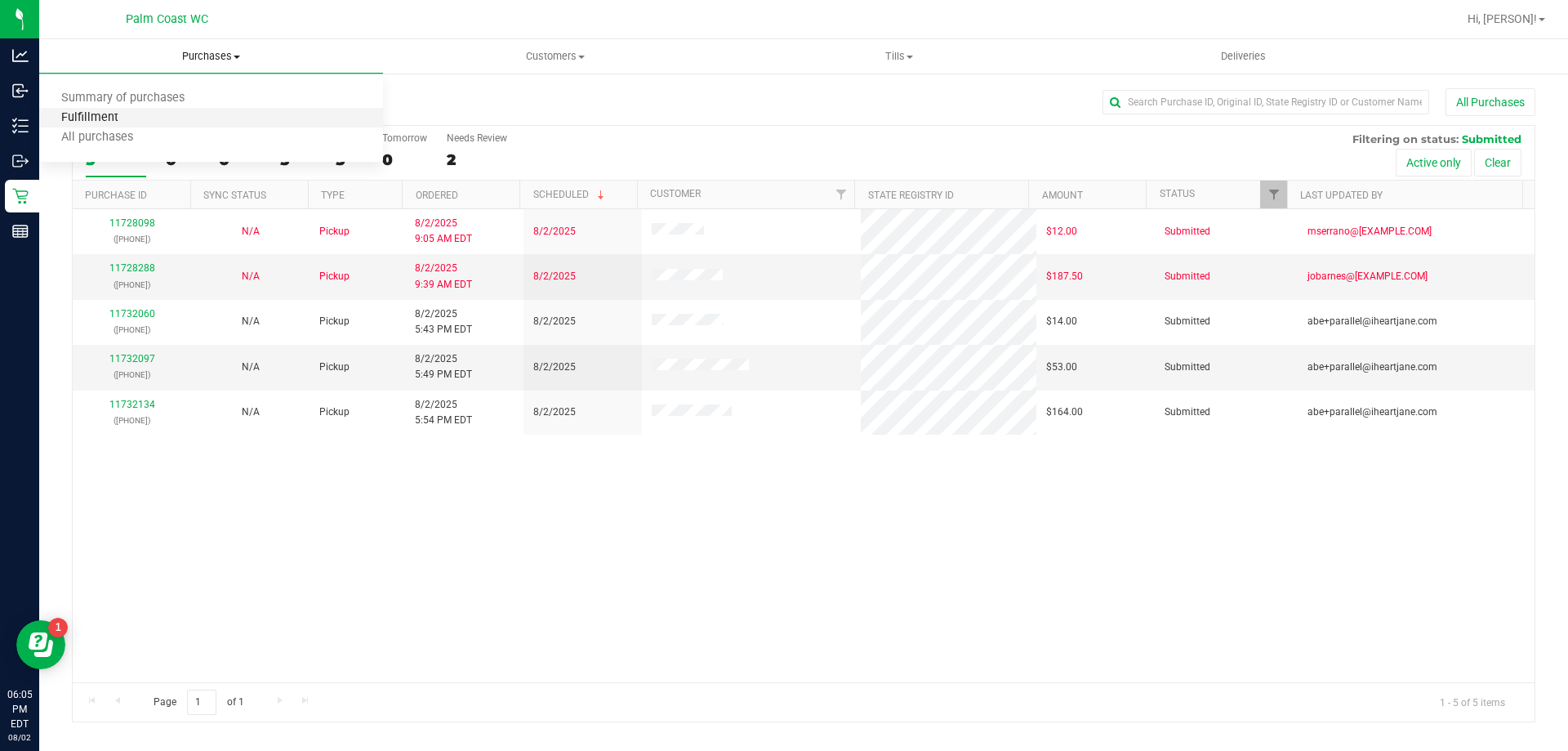 click on "Fulfillment" at bounding box center (90, 118) 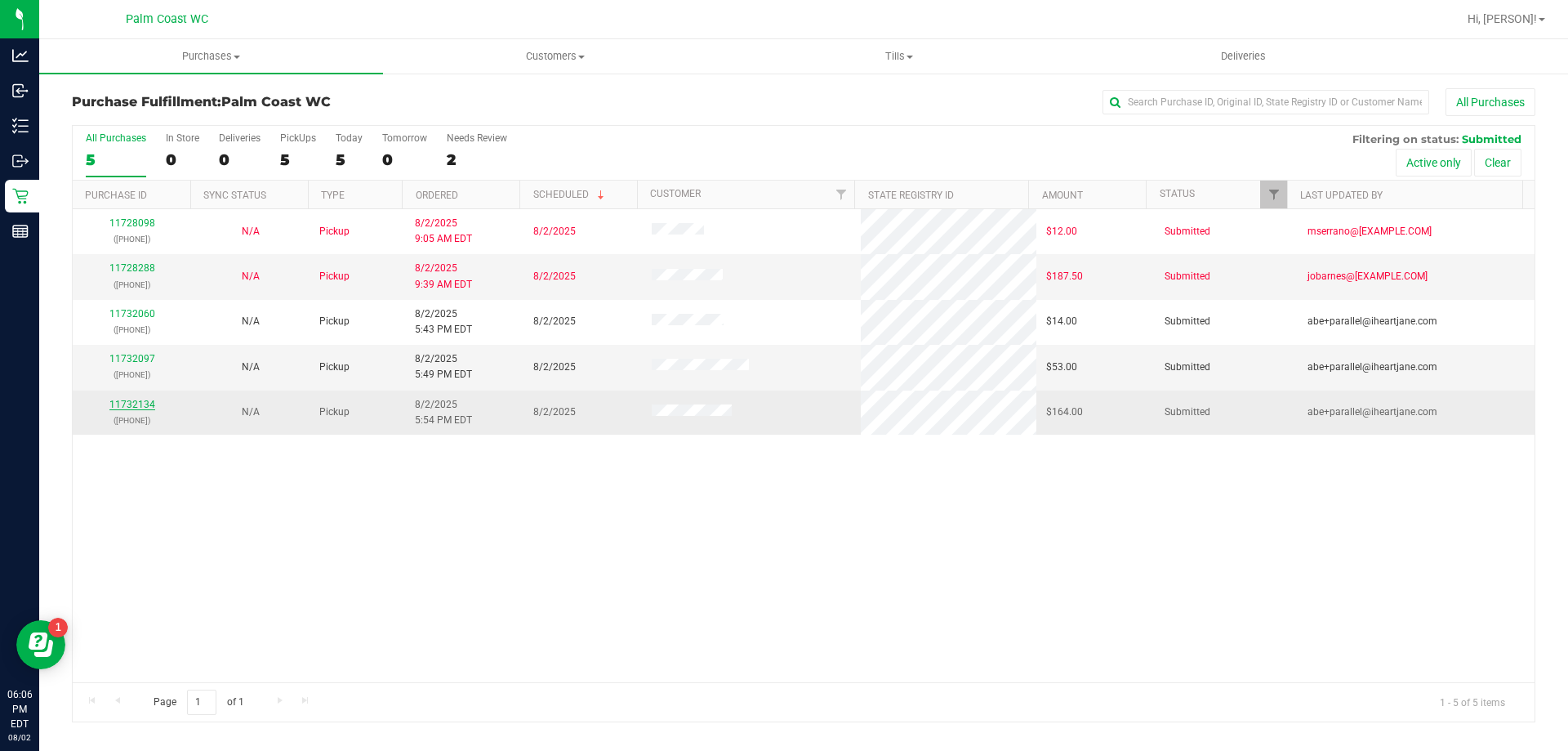 click on "11732134" at bounding box center (132, 405) 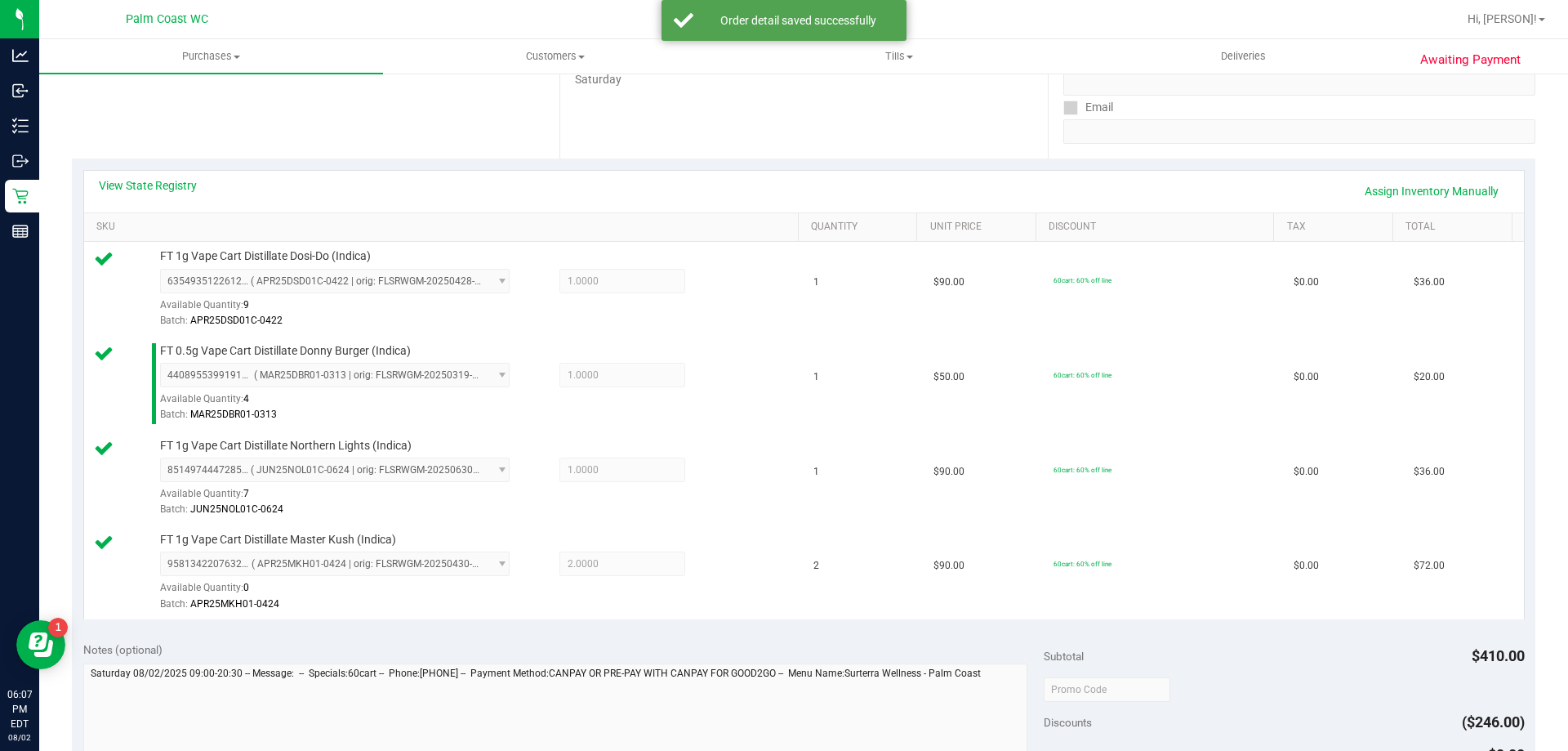 scroll, scrollTop: 409, scrollLeft: 0, axis: vertical 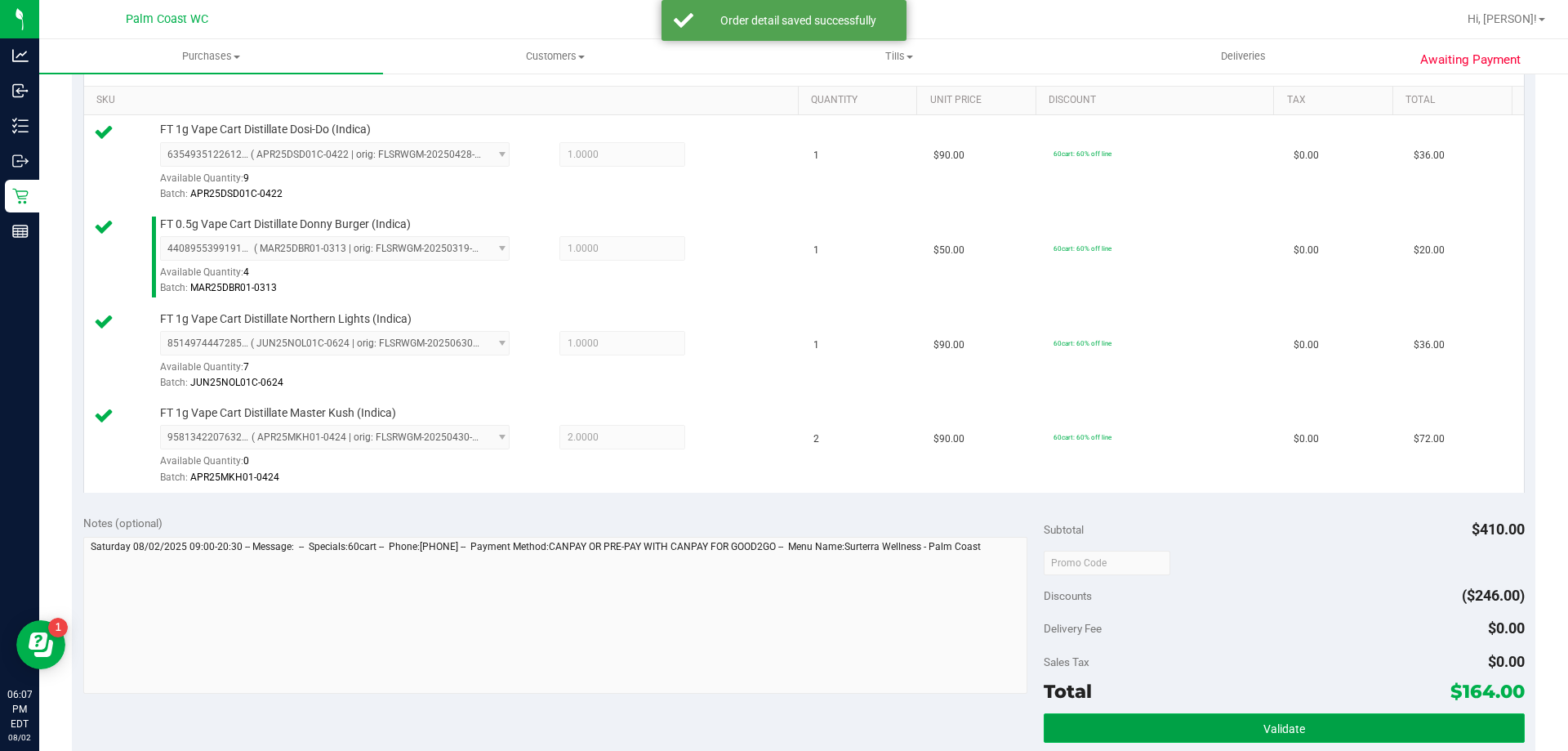 click on "Validate" at bounding box center [1284, 728] 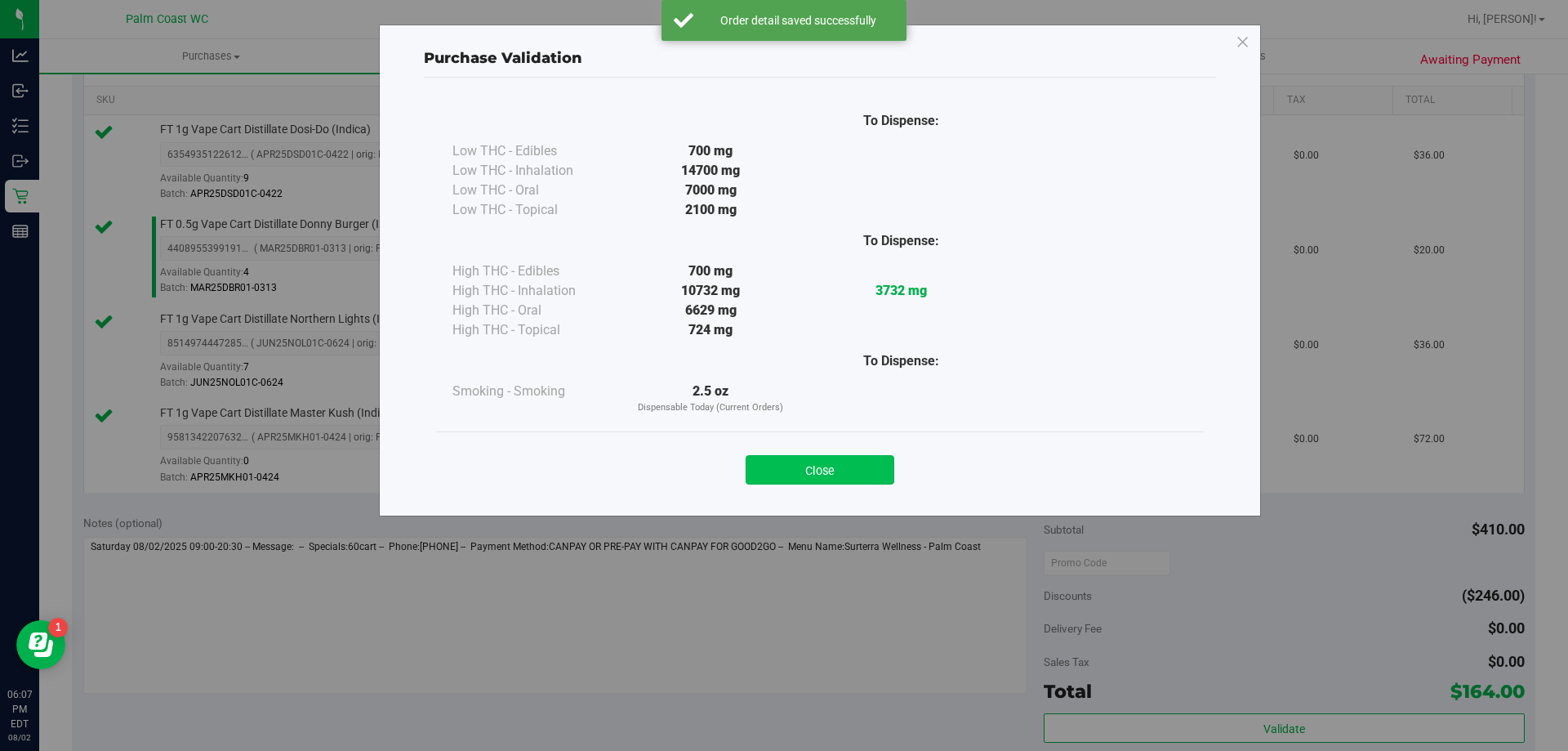click on "Close" at bounding box center [820, 470] 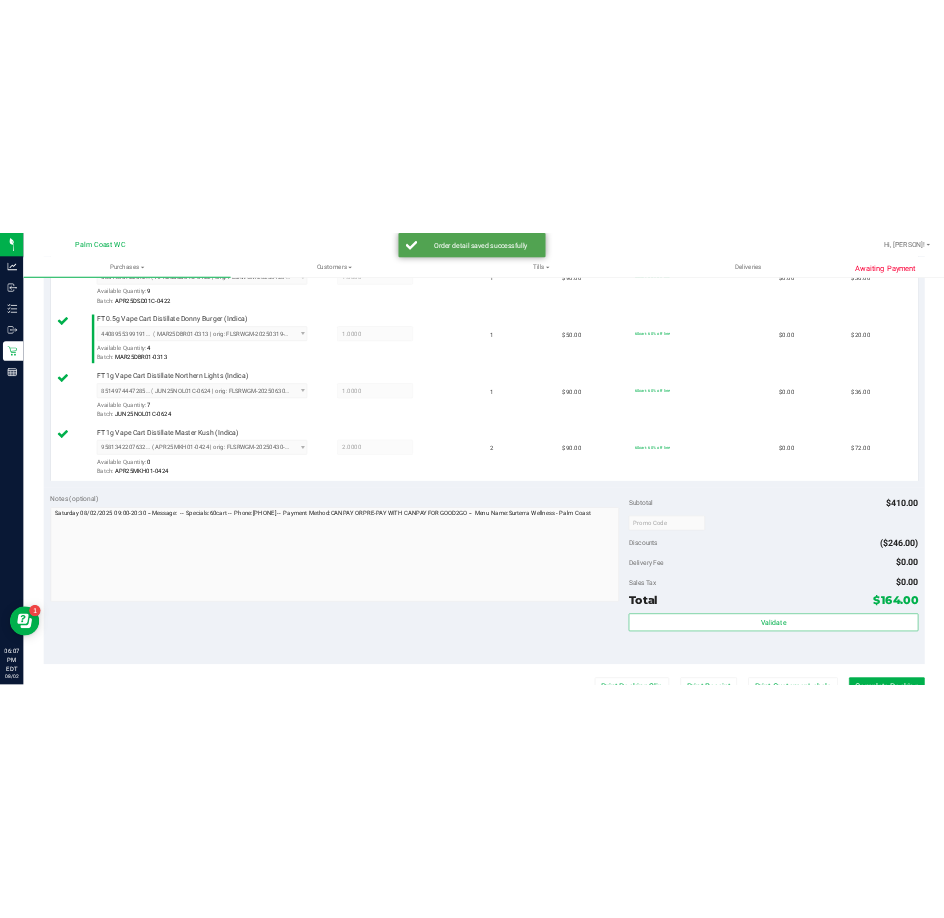 scroll, scrollTop: 800, scrollLeft: 0, axis: vertical 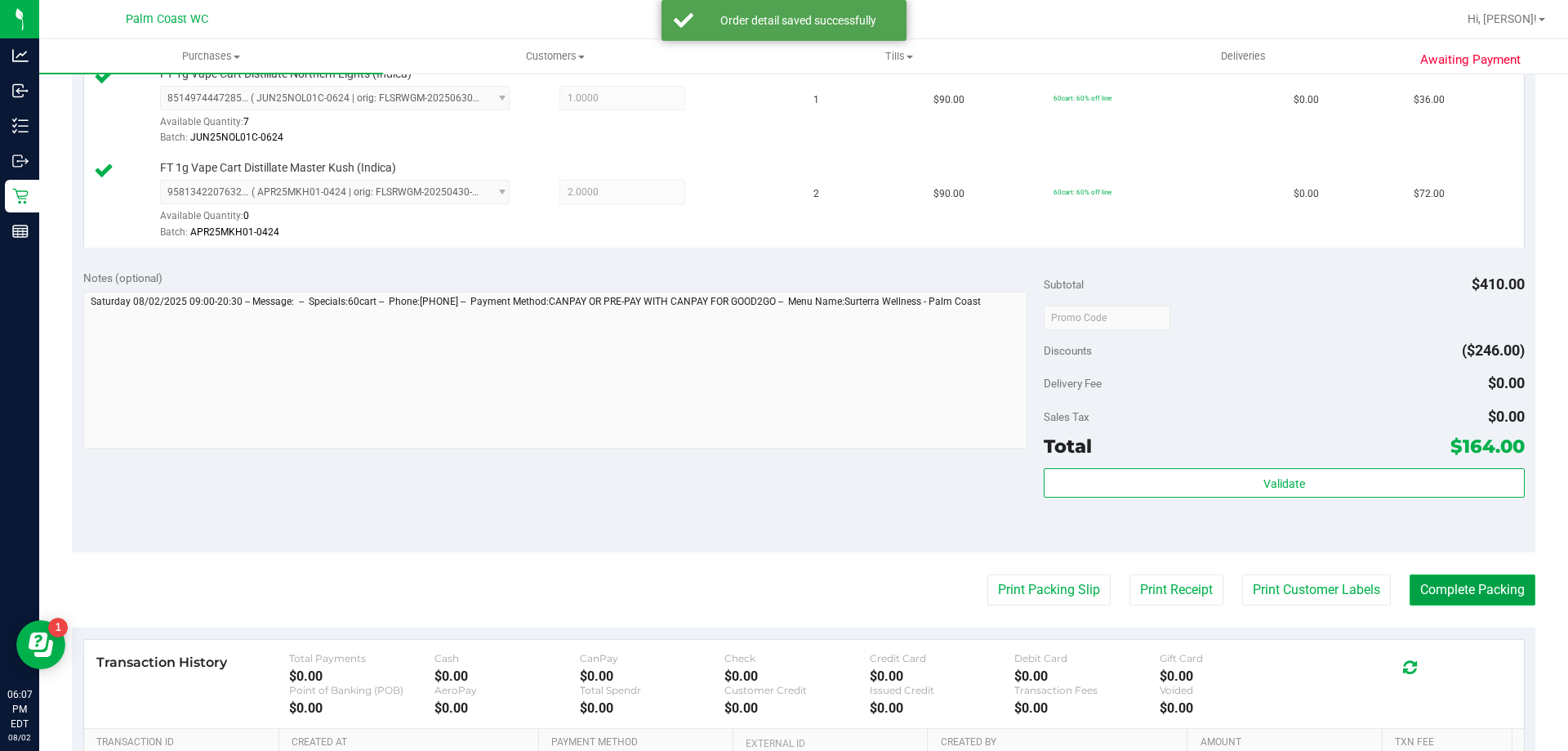 click on "Complete Packing" at bounding box center [1472, 590] 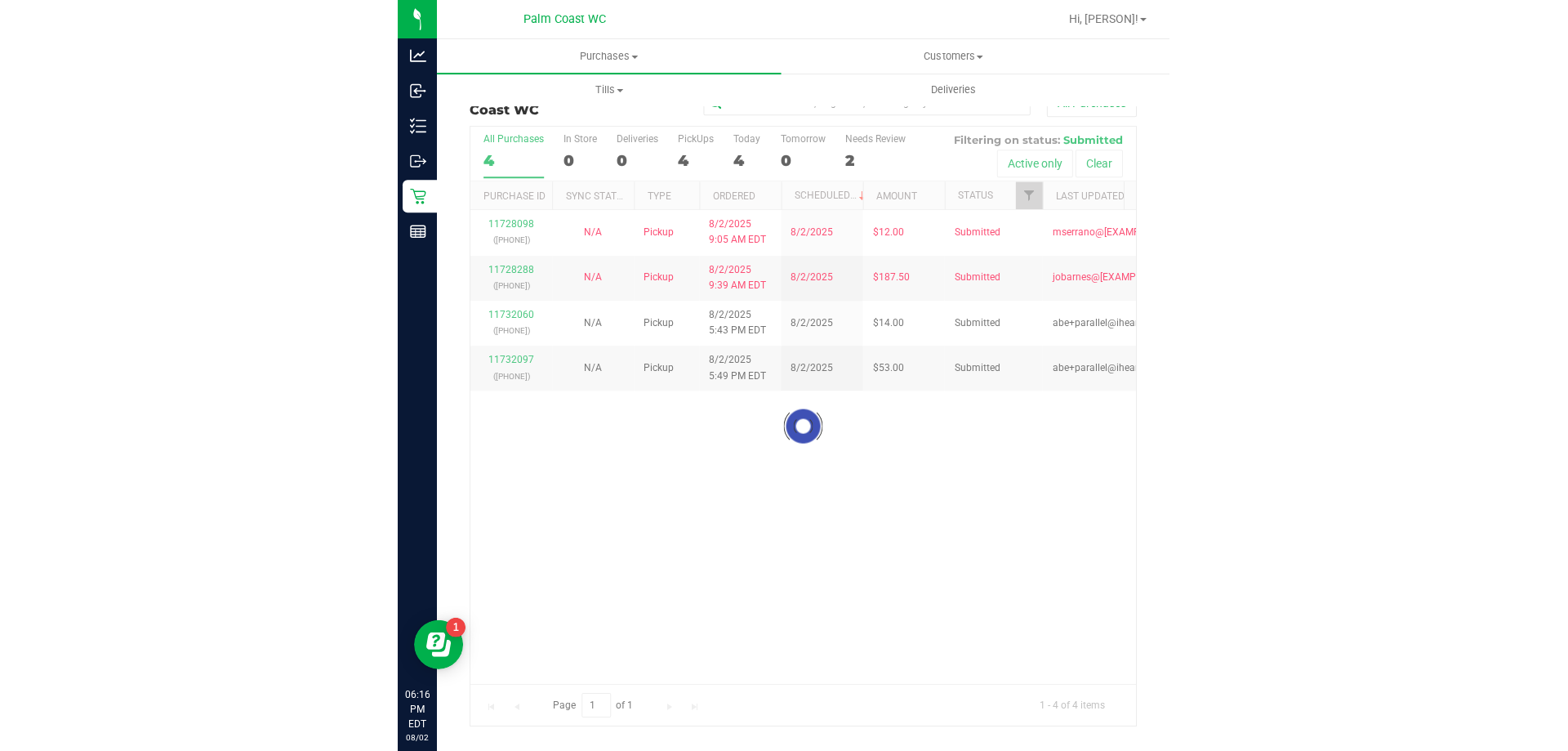 scroll, scrollTop: 0, scrollLeft: 0, axis: both 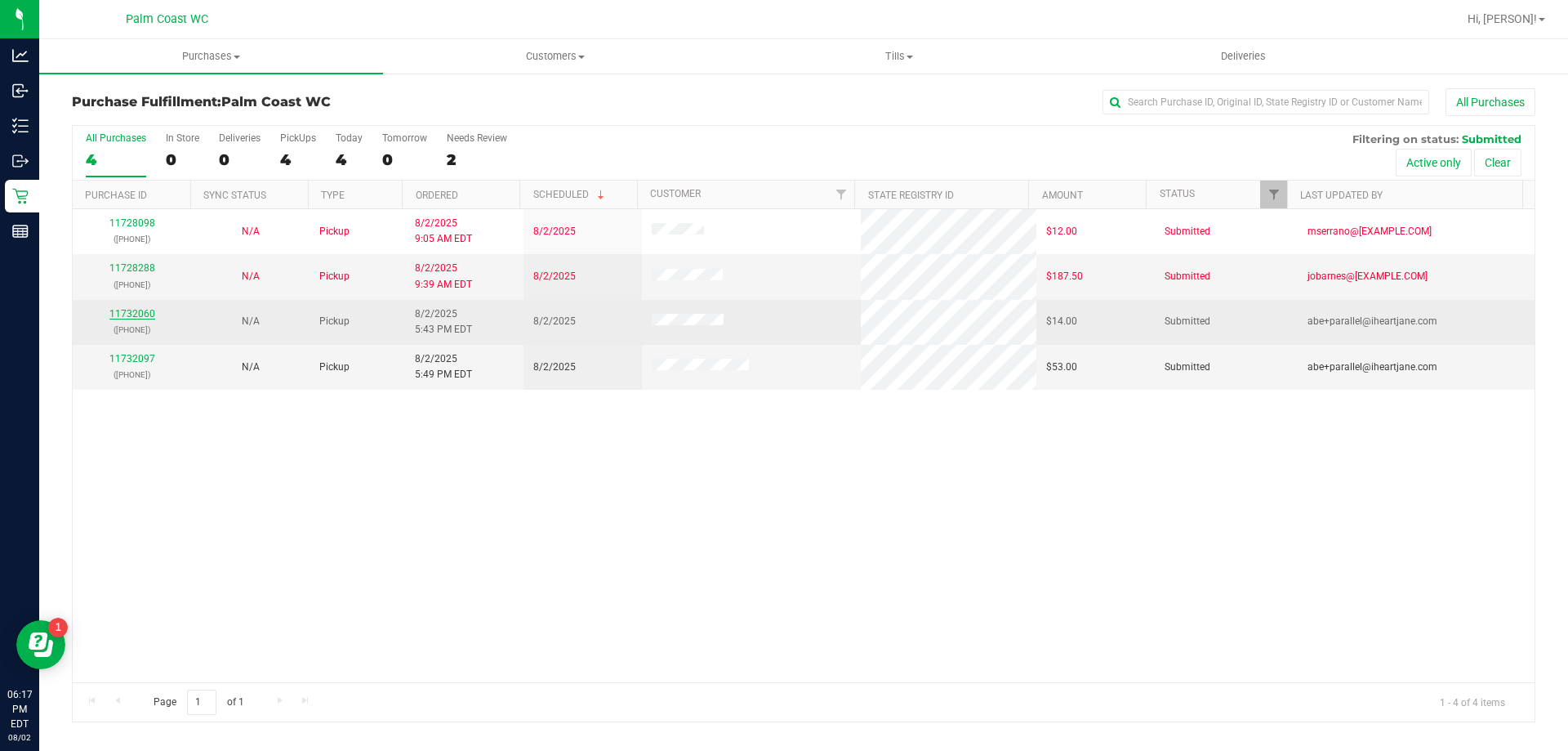click on "11732060" at bounding box center [132, 314] 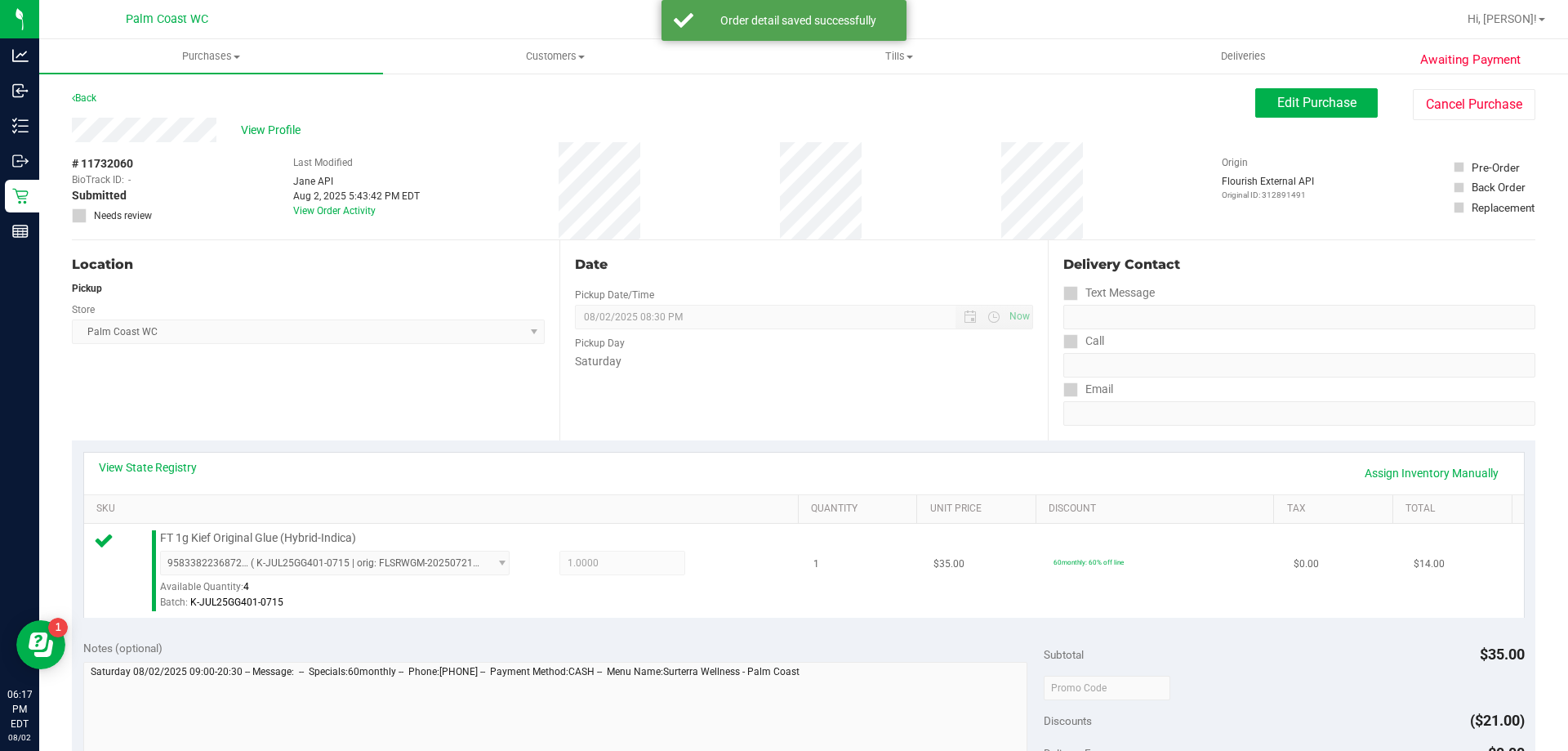 scroll, scrollTop: 163, scrollLeft: 0, axis: vertical 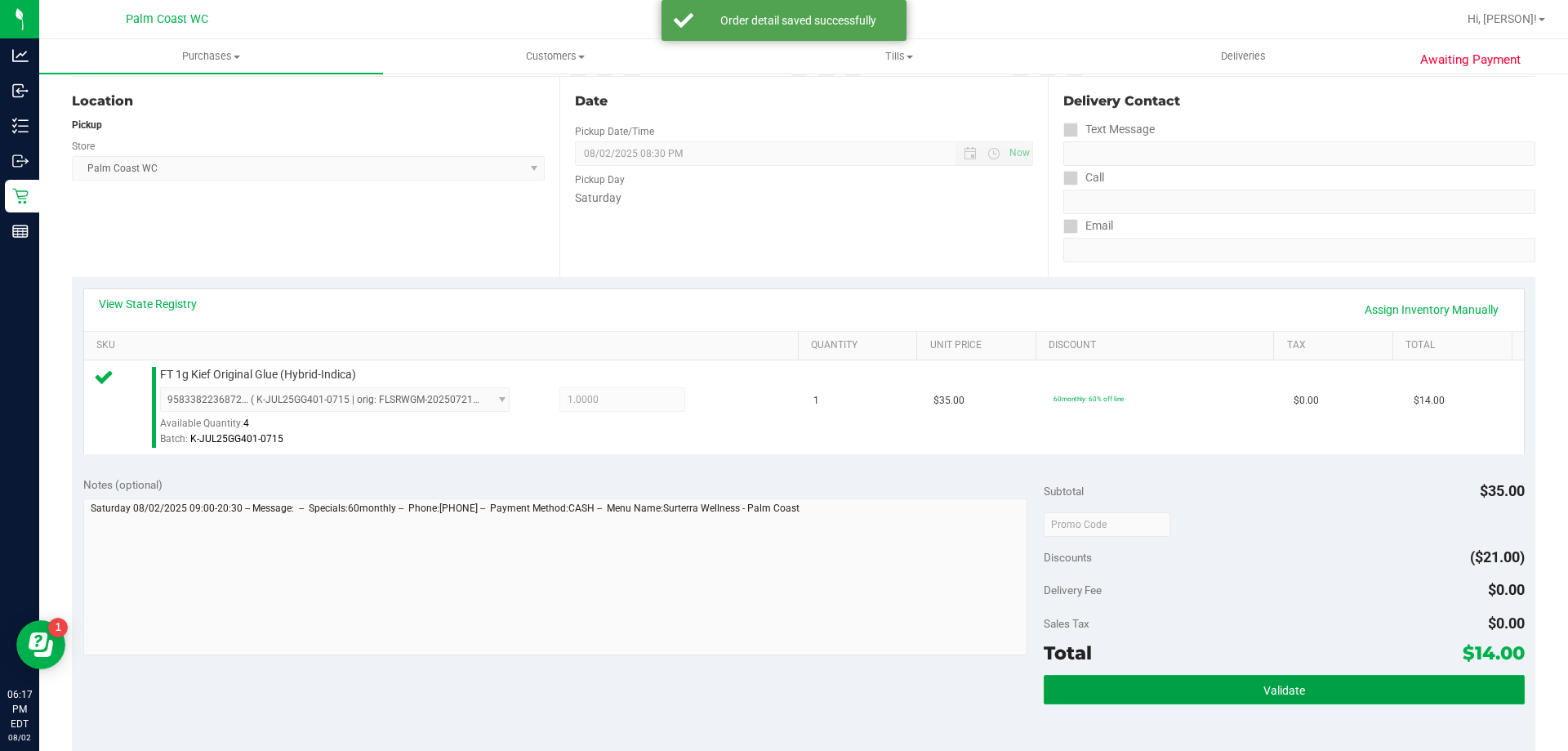 click on "Validate" at bounding box center [1284, 690] 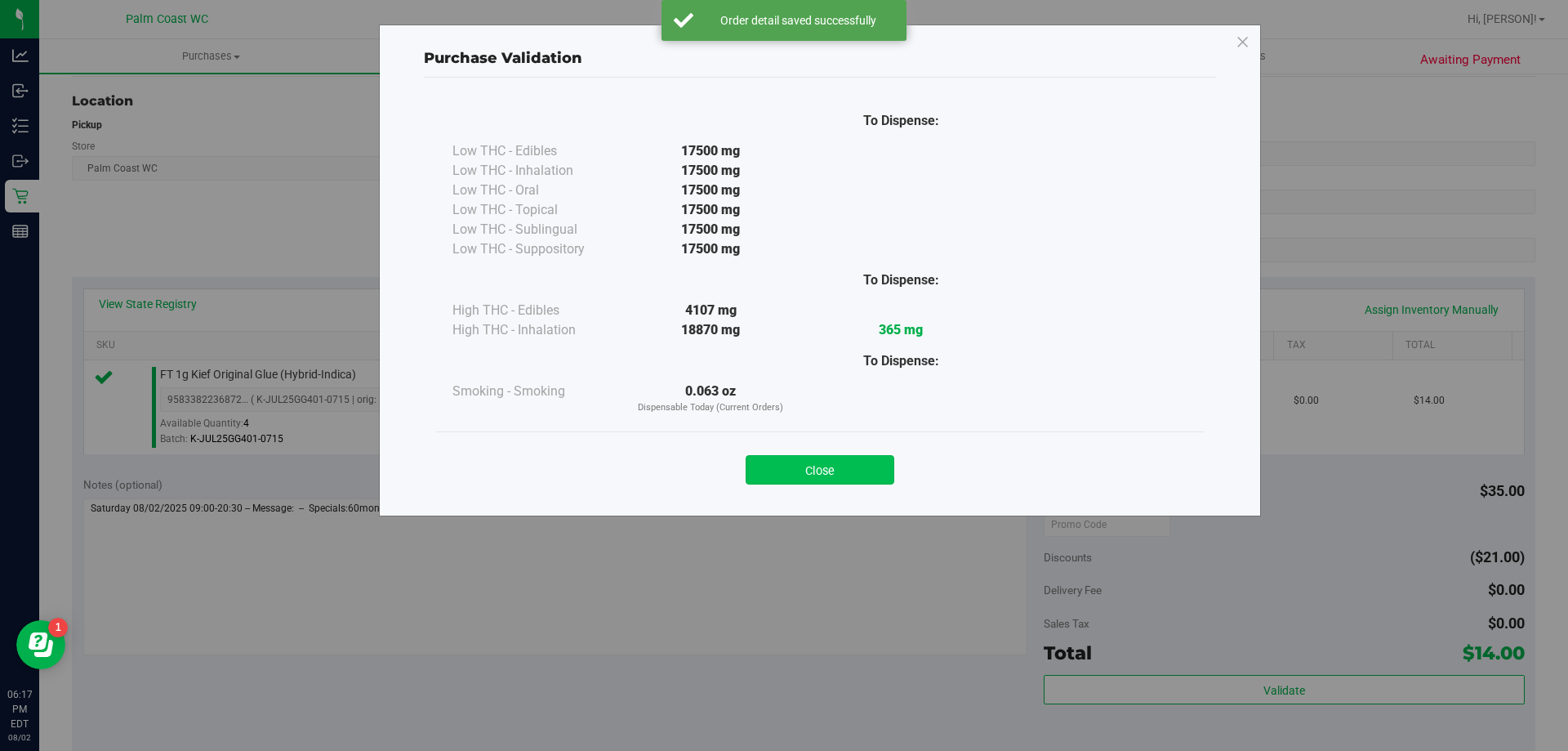 click on "Close" at bounding box center [820, 470] 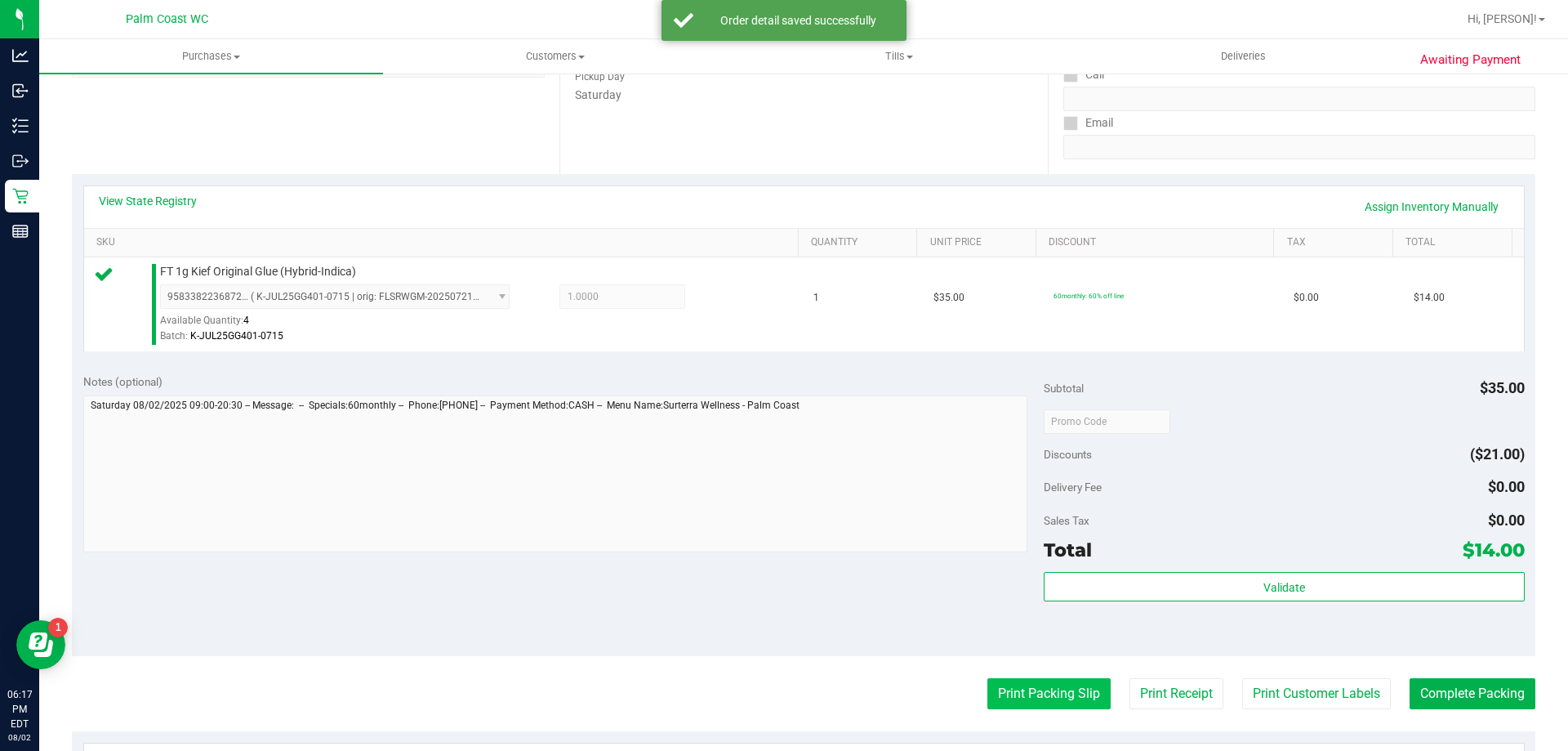 scroll, scrollTop: 409, scrollLeft: 0, axis: vertical 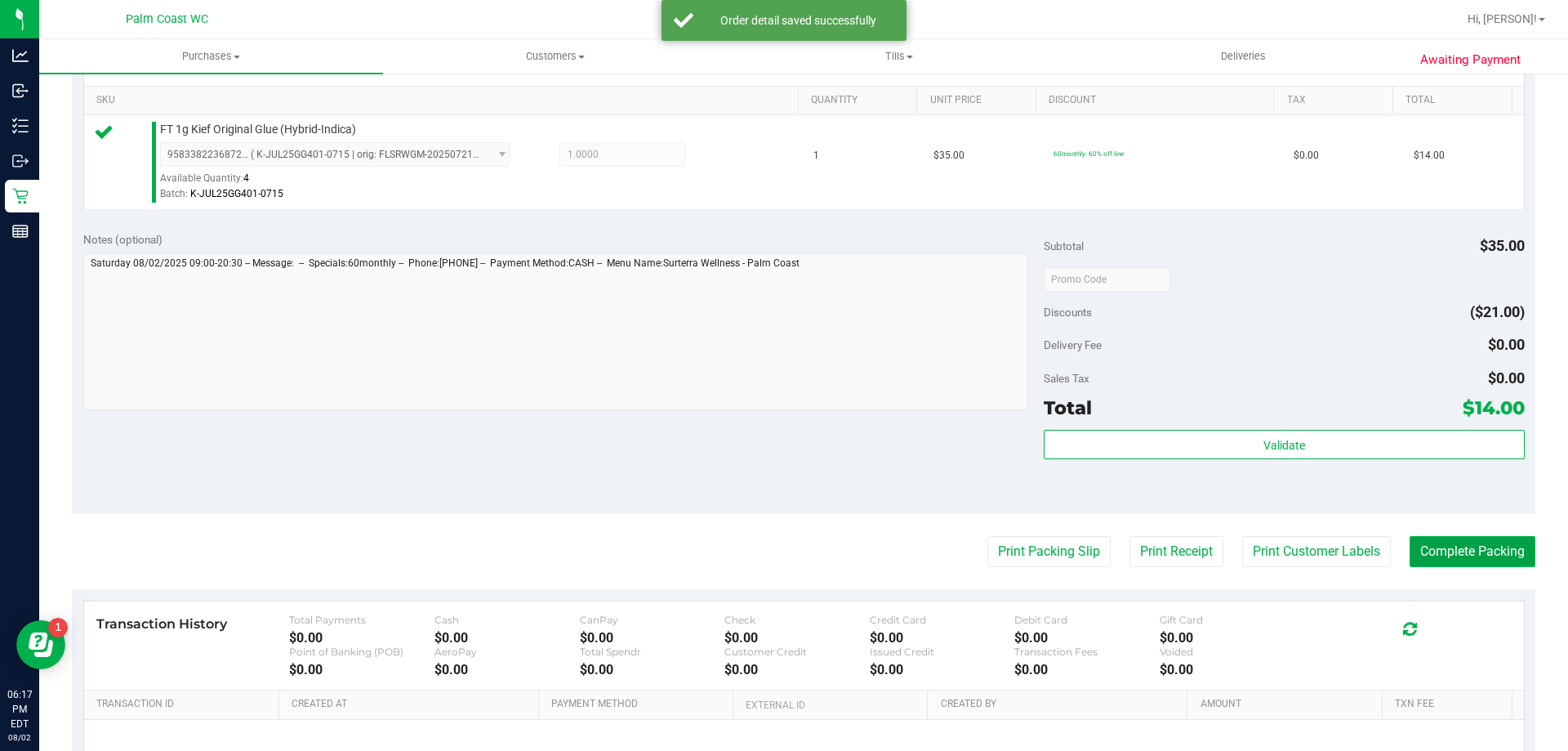 click on "Complete Packing" at bounding box center (1472, 552) 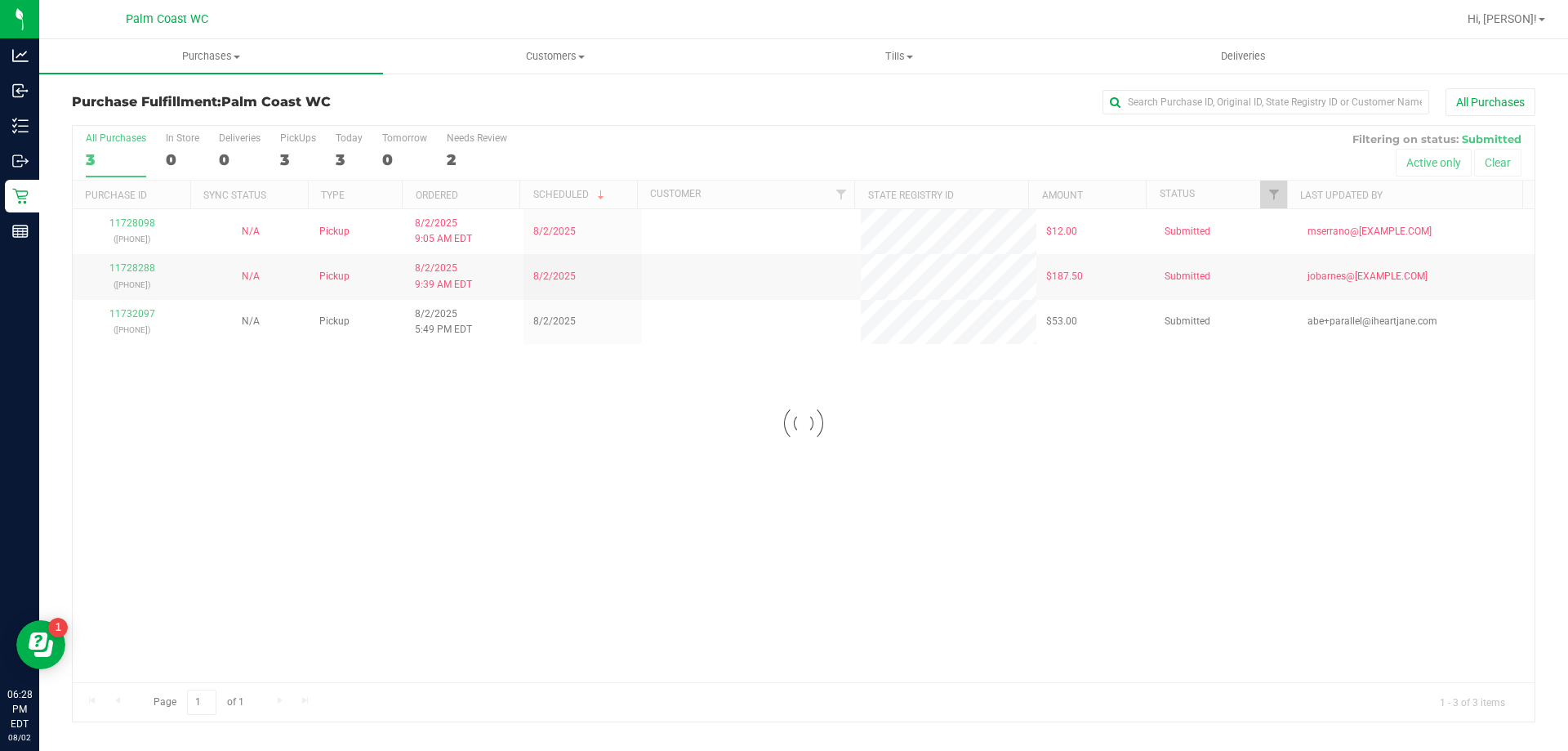 scroll, scrollTop: 0, scrollLeft: 0, axis: both 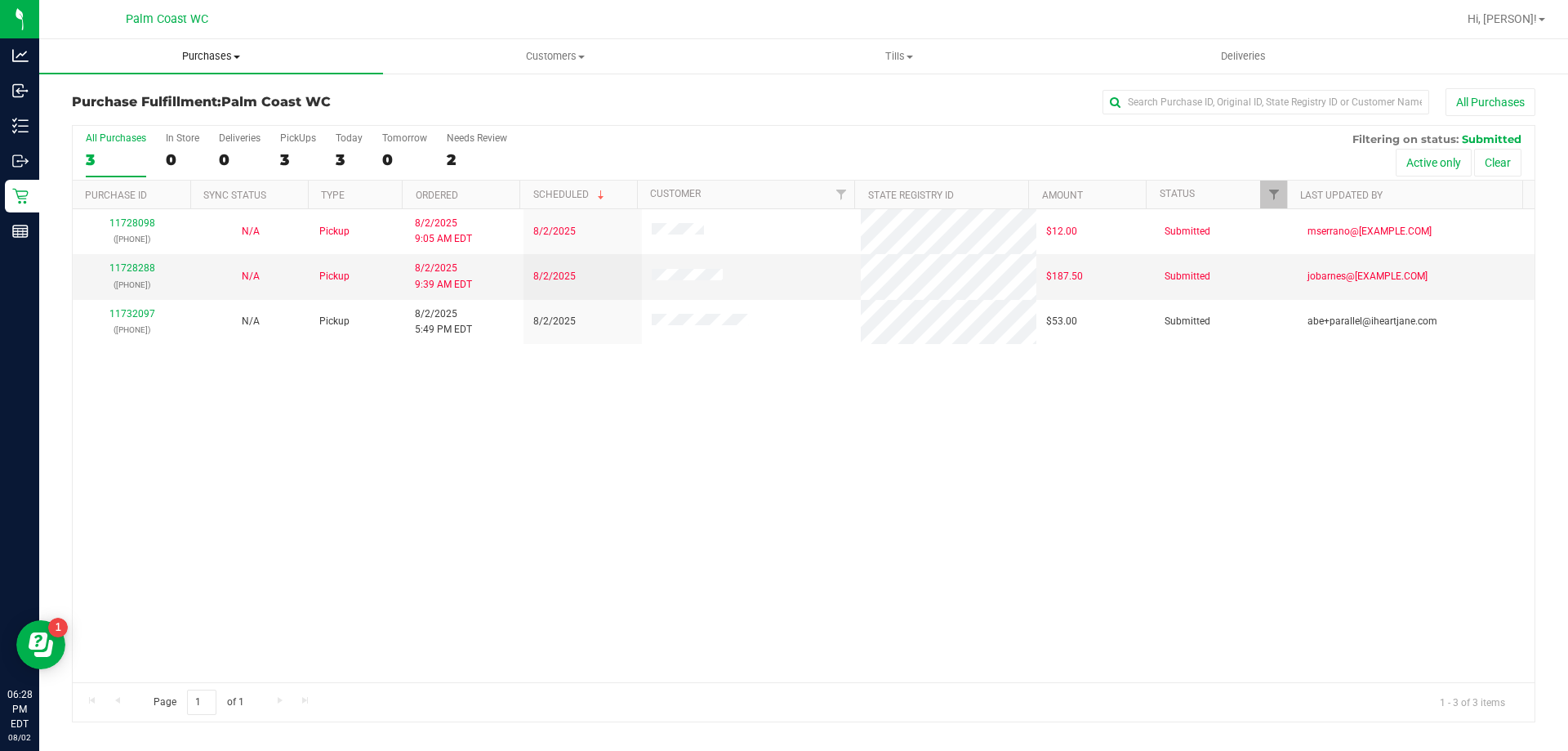 click on "Purchases" at bounding box center (211, 56) 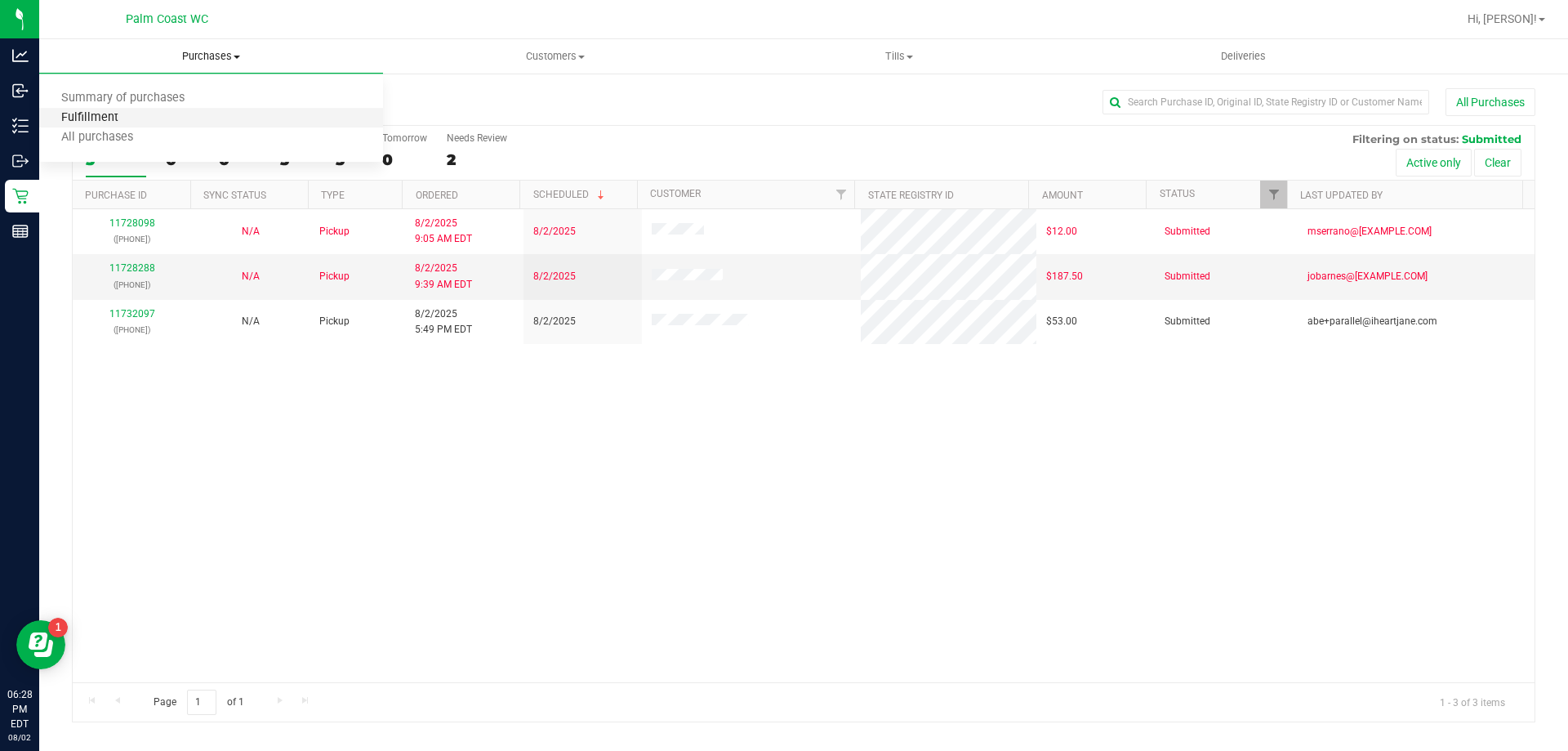 click on "Fulfillment" at bounding box center [90, 118] 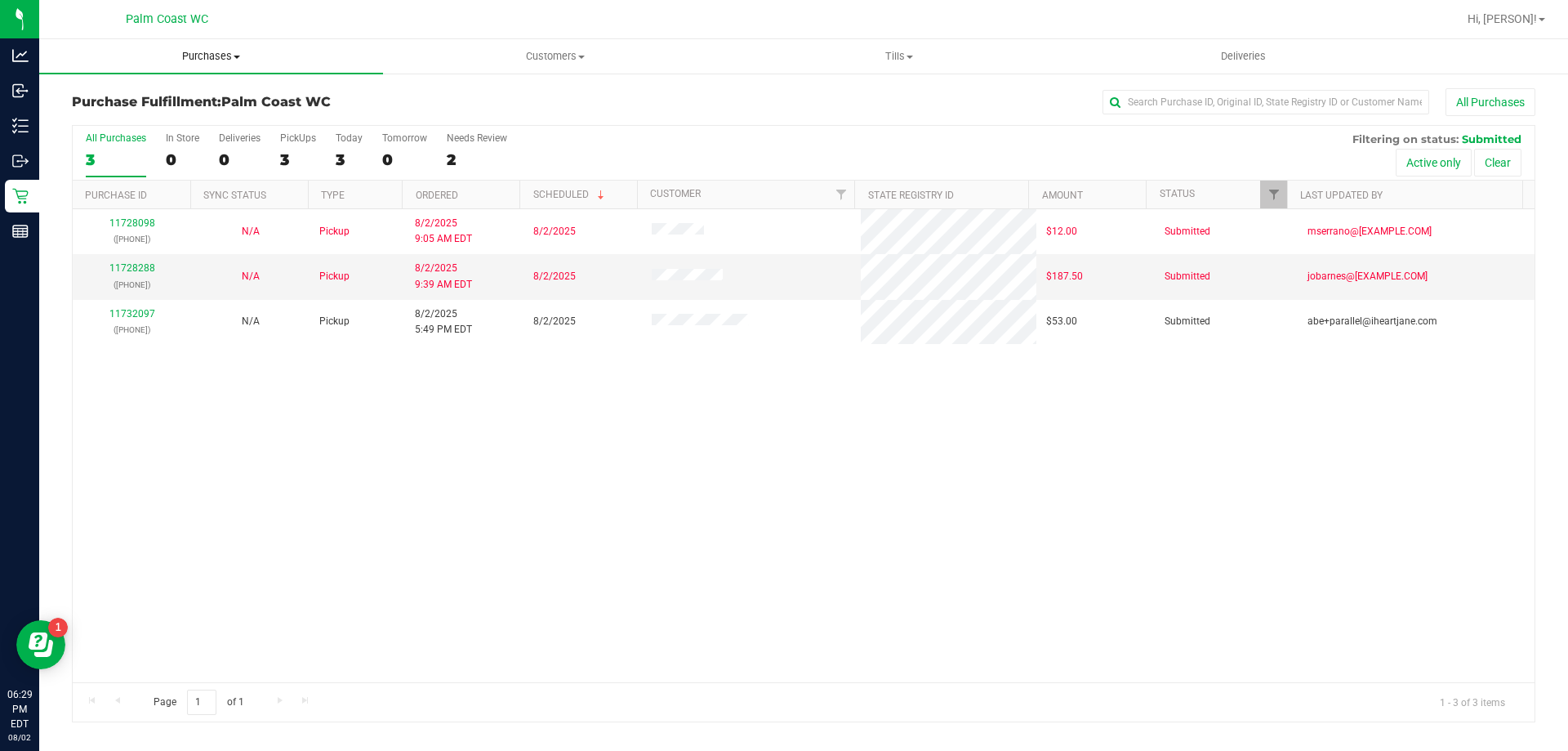 click on "Purchases" at bounding box center (211, 56) 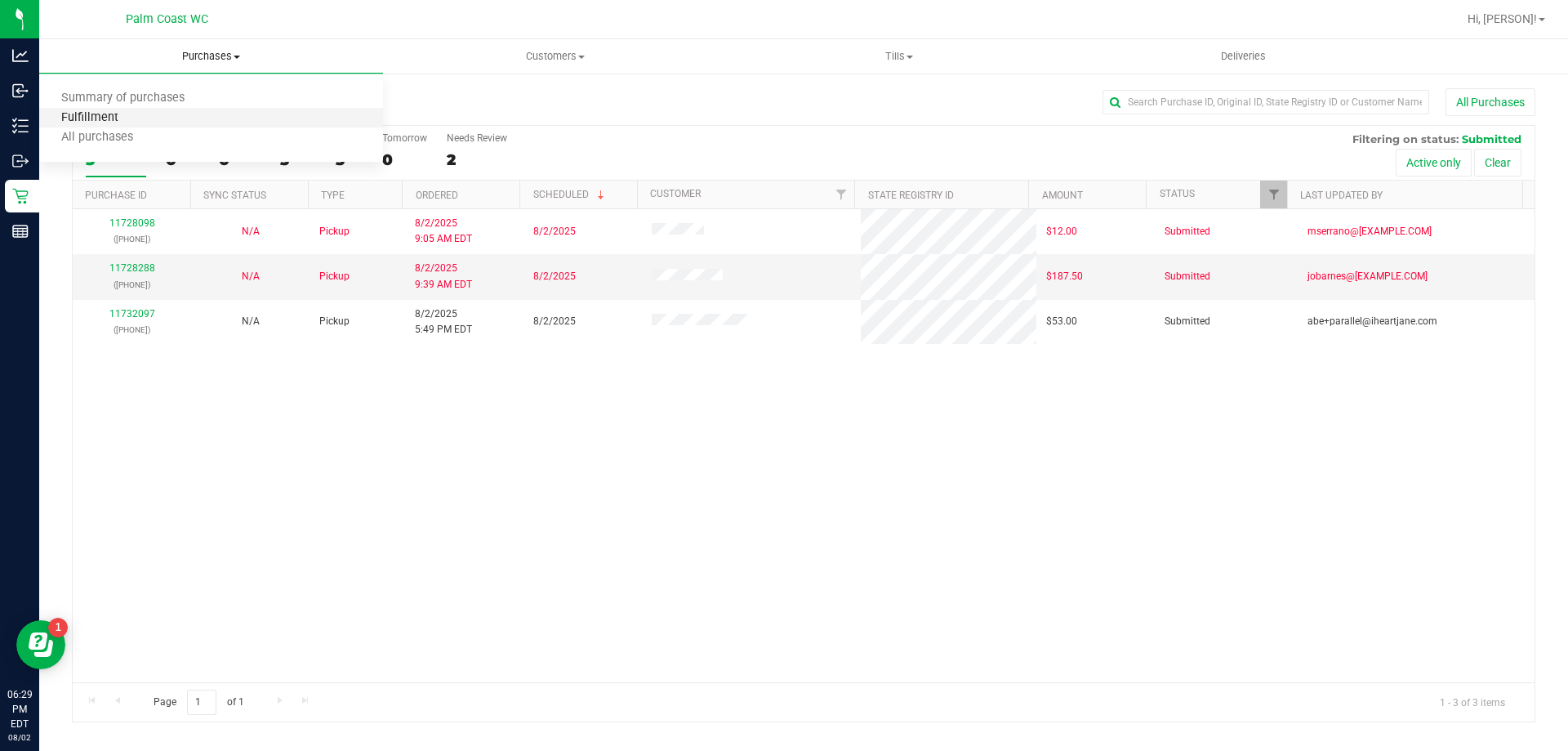 click on "Fulfillment" at bounding box center [90, 118] 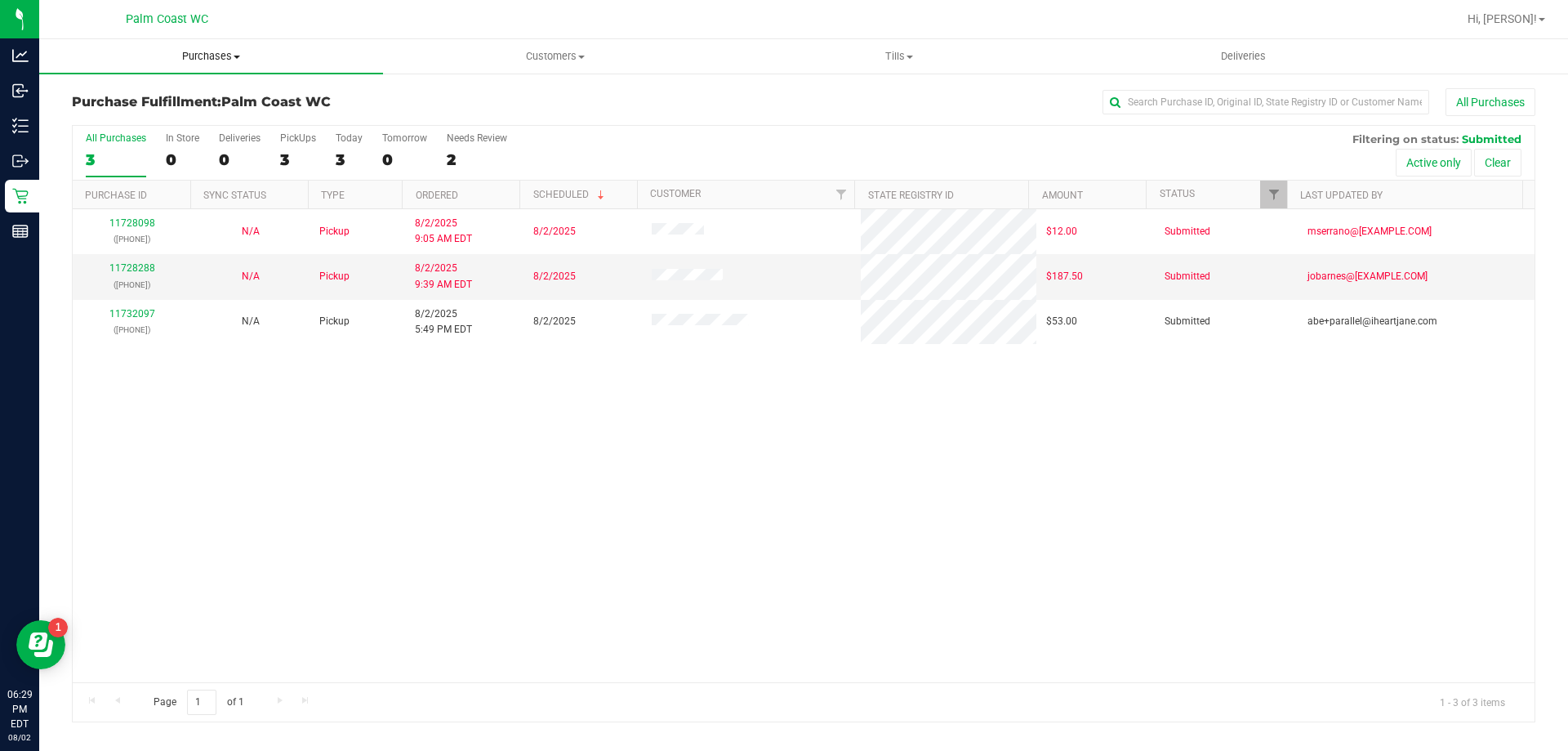 click on "Purchases" at bounding box center [211, 56] 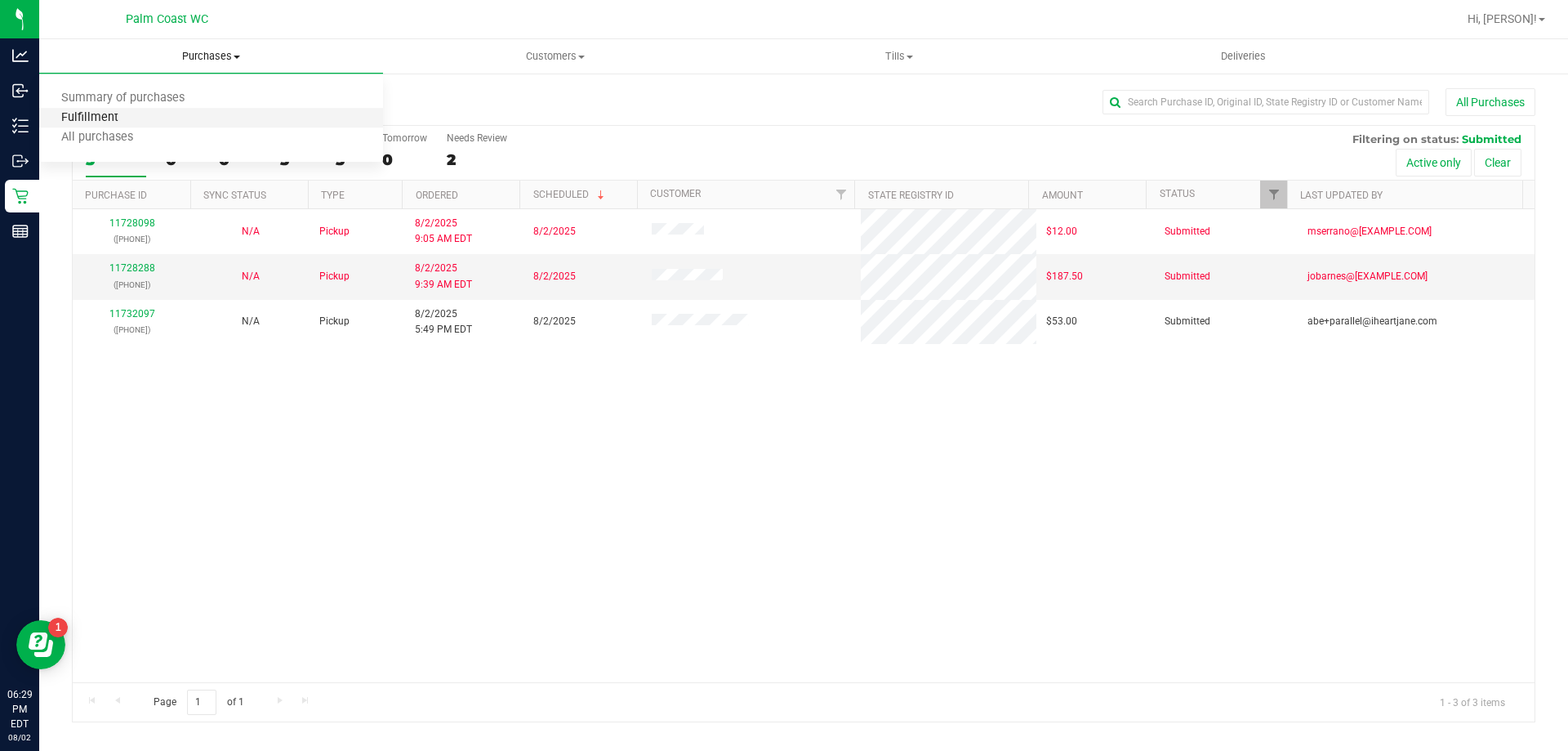 click on "Fulfillment" at bounding box center (90, 118) 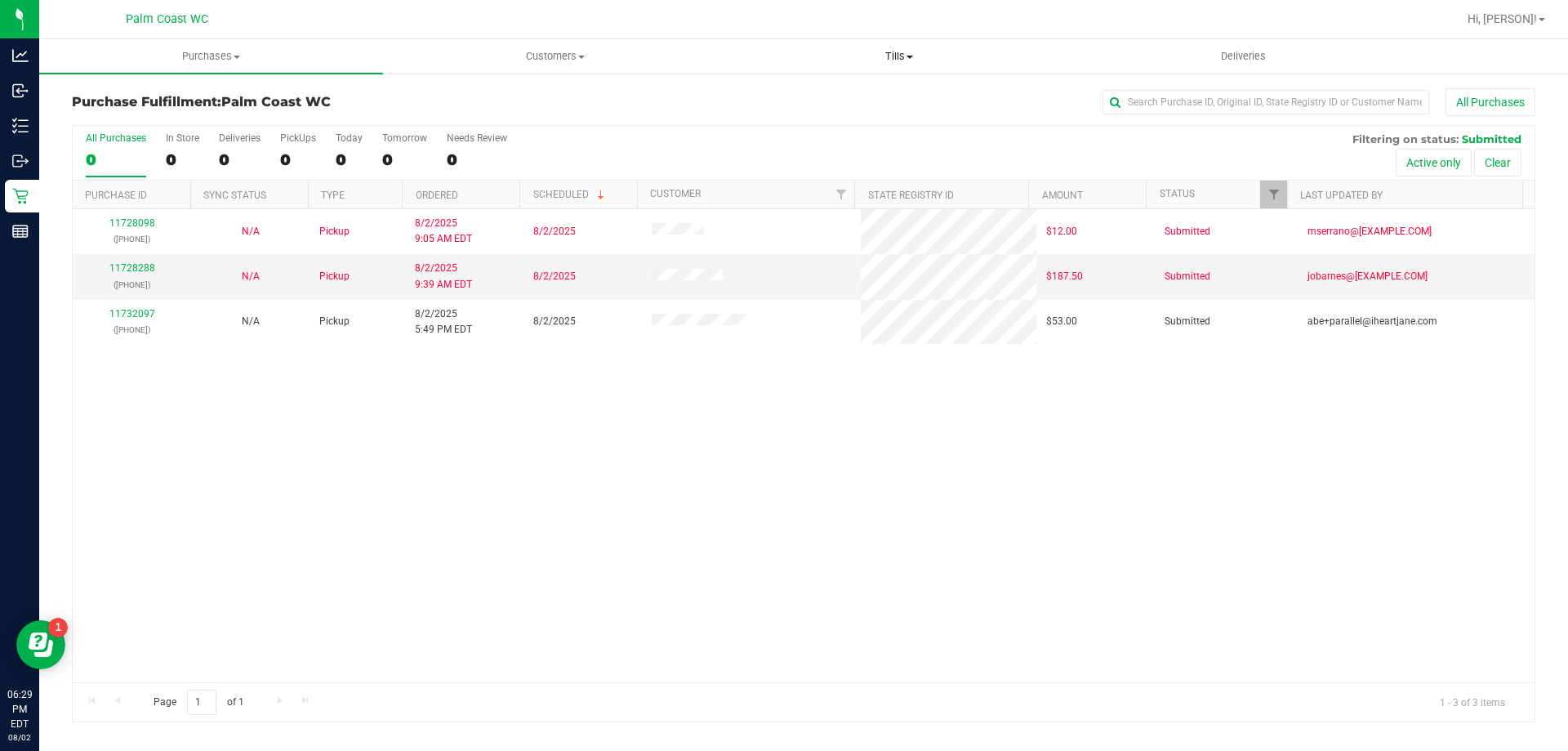click at bounding box center [910, 57] 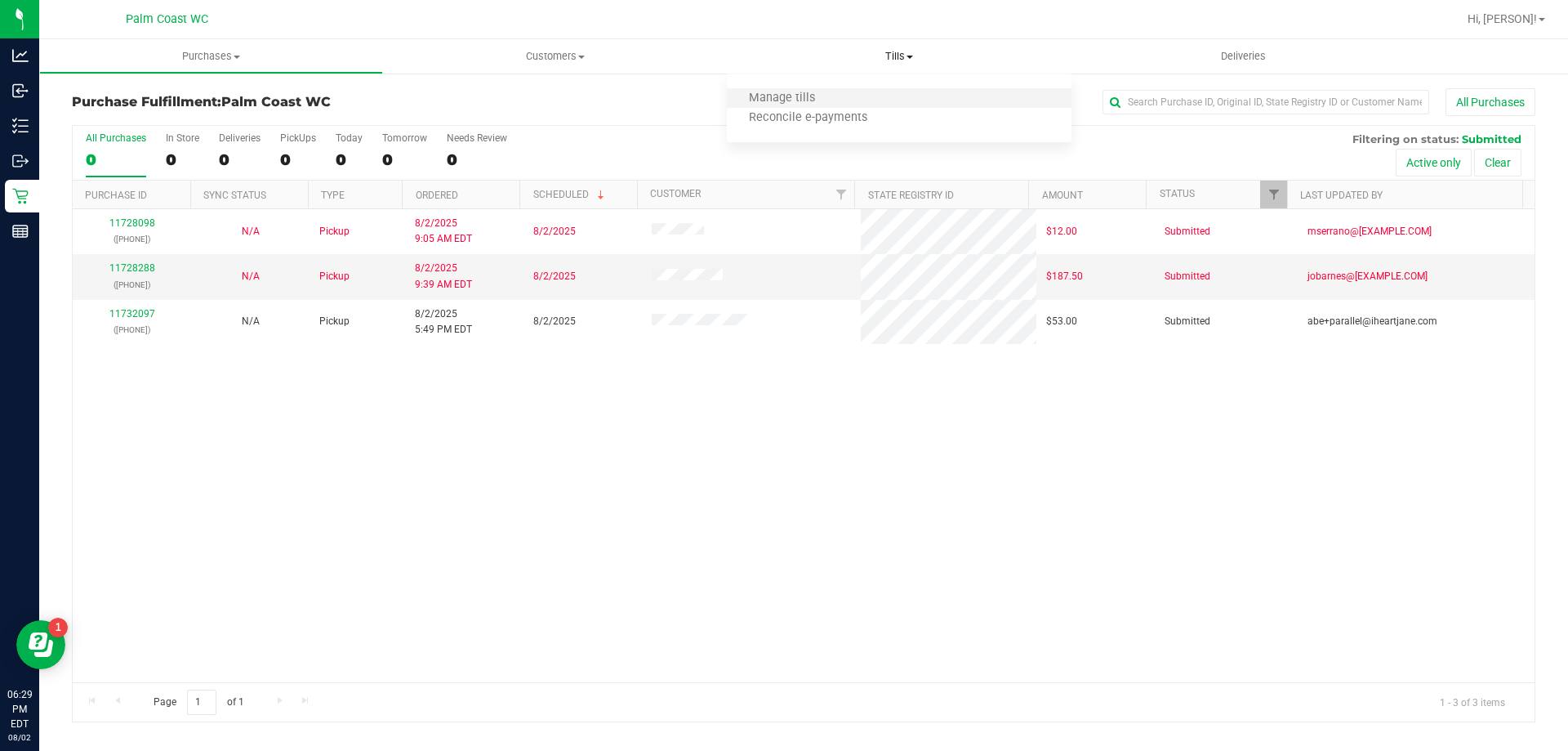 click on "Manage tills" at bounding box center (898, 99) 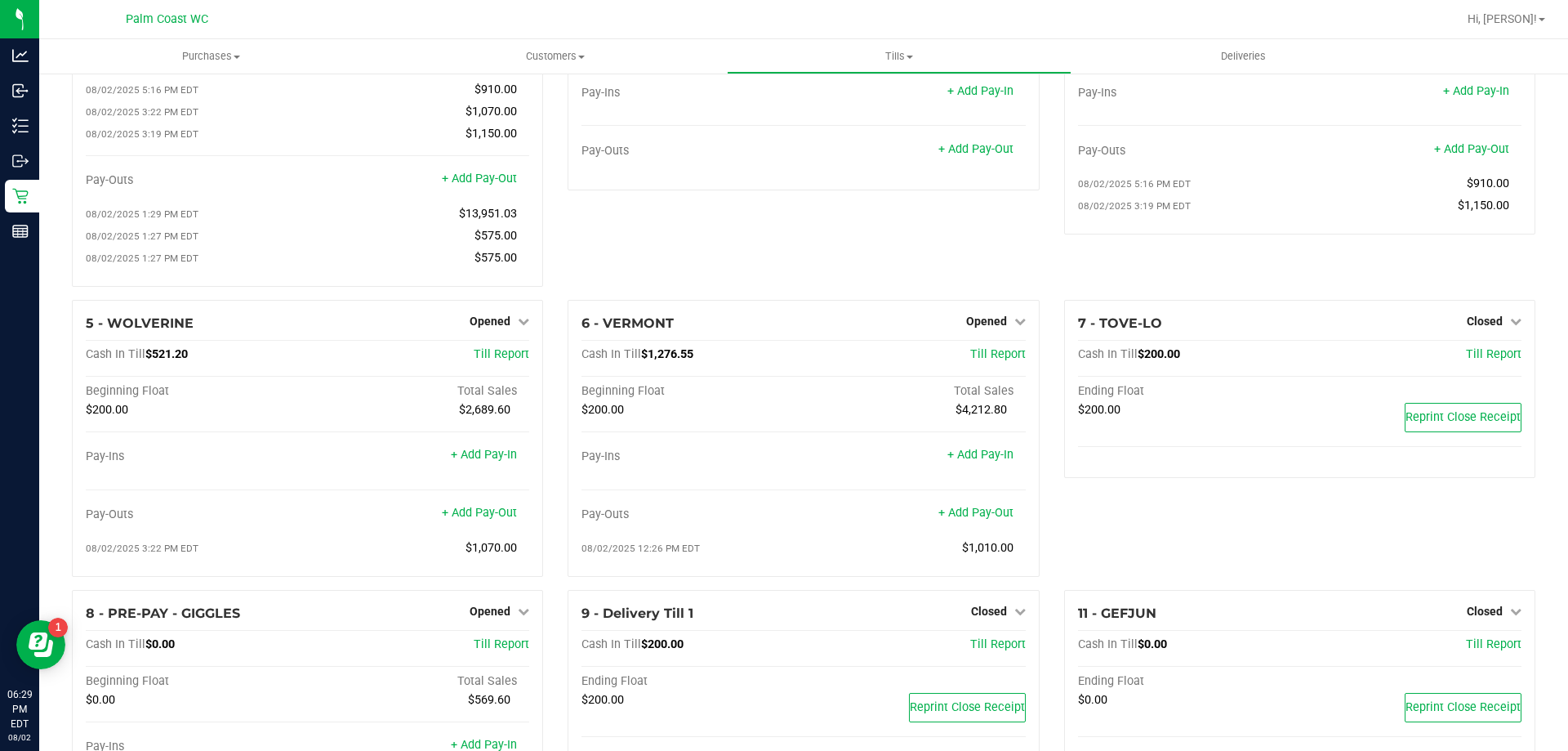 scroll, scrollTop: 0, scrollLeft: 0, axis: both 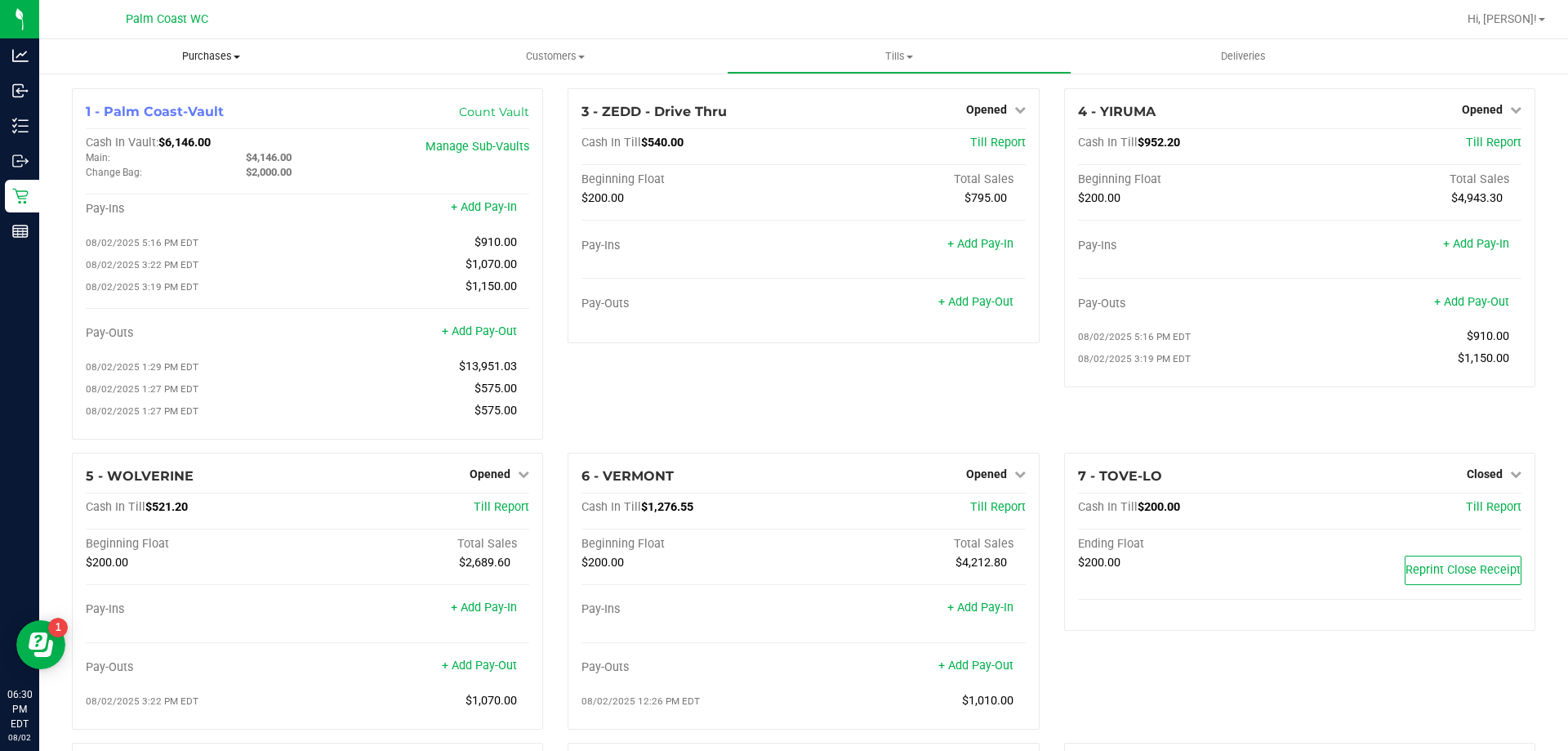 click on "Purchases" at bounding box center (211, 56) 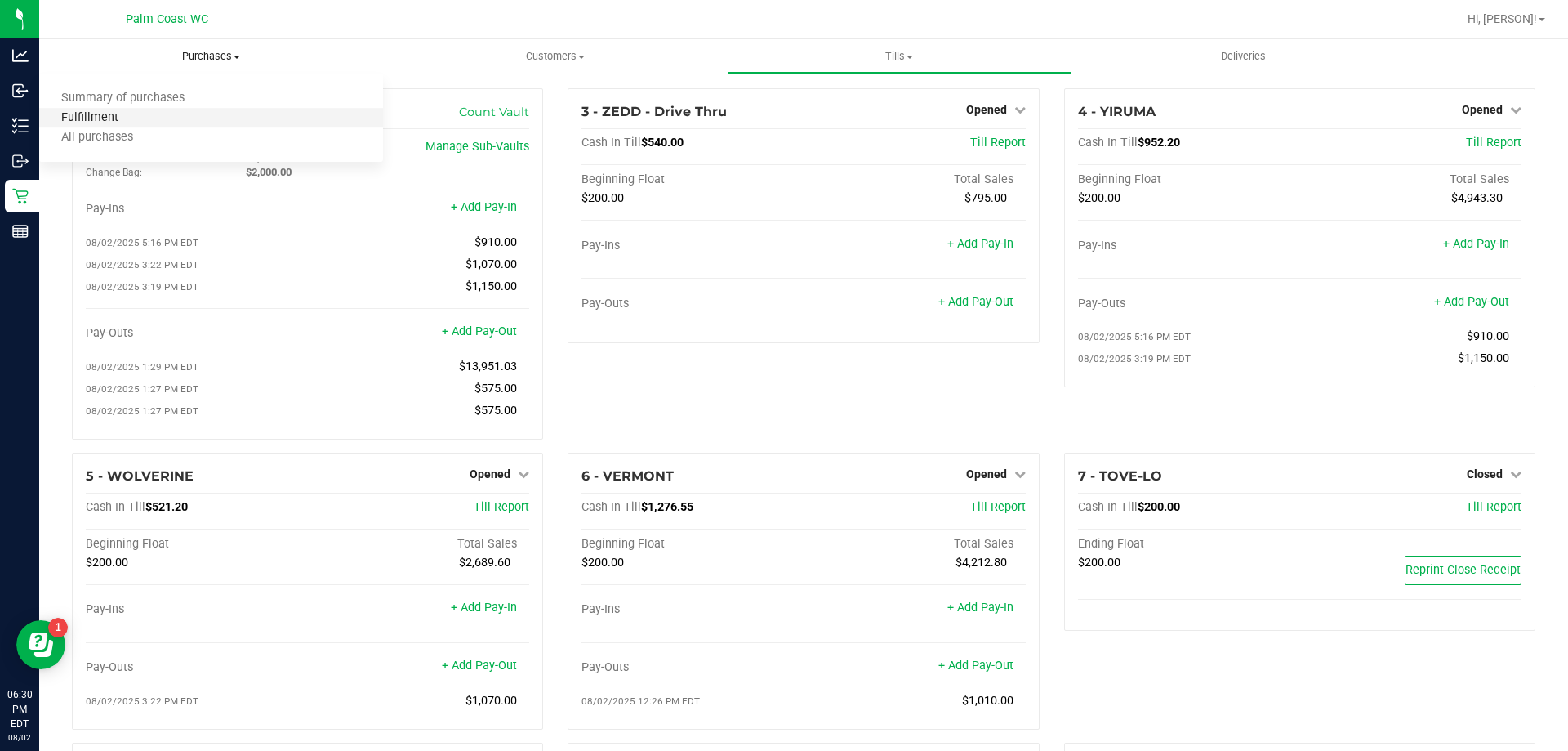 click on "Fulfillment" at bounding box center (90, 118) 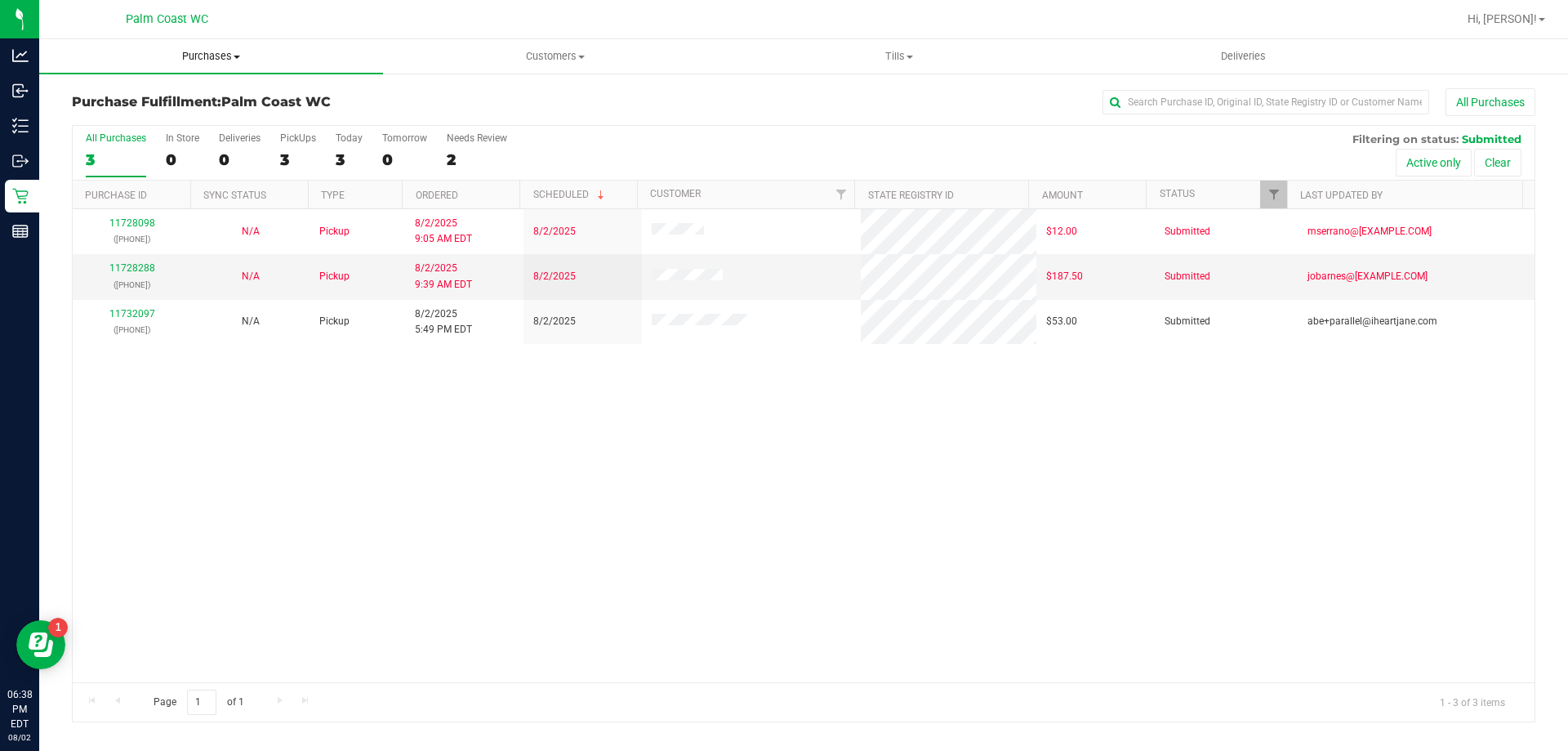 click on "Purchases" at bounding box center [211, 56] 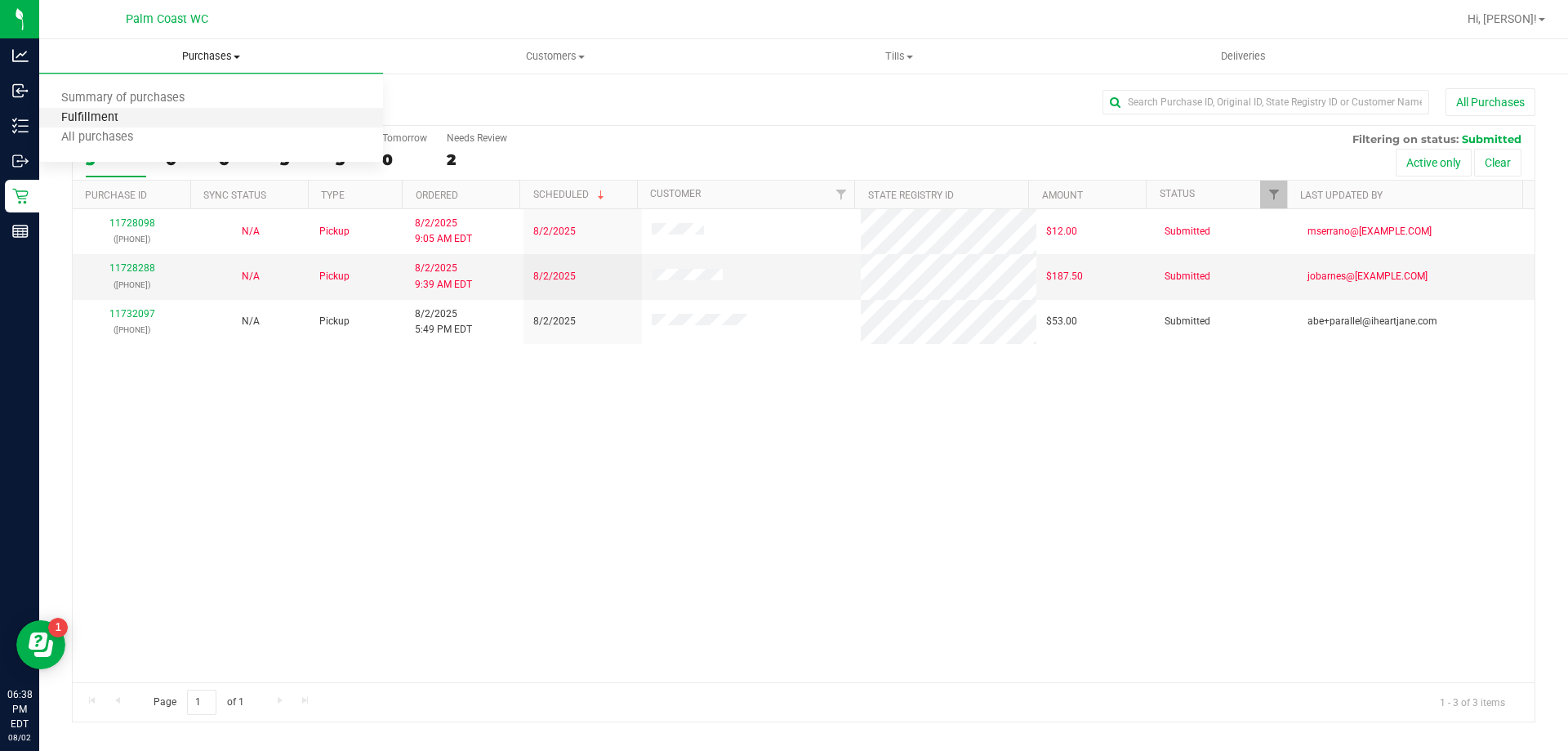 click on "Fulfillment" at bounding box center (90, 118) 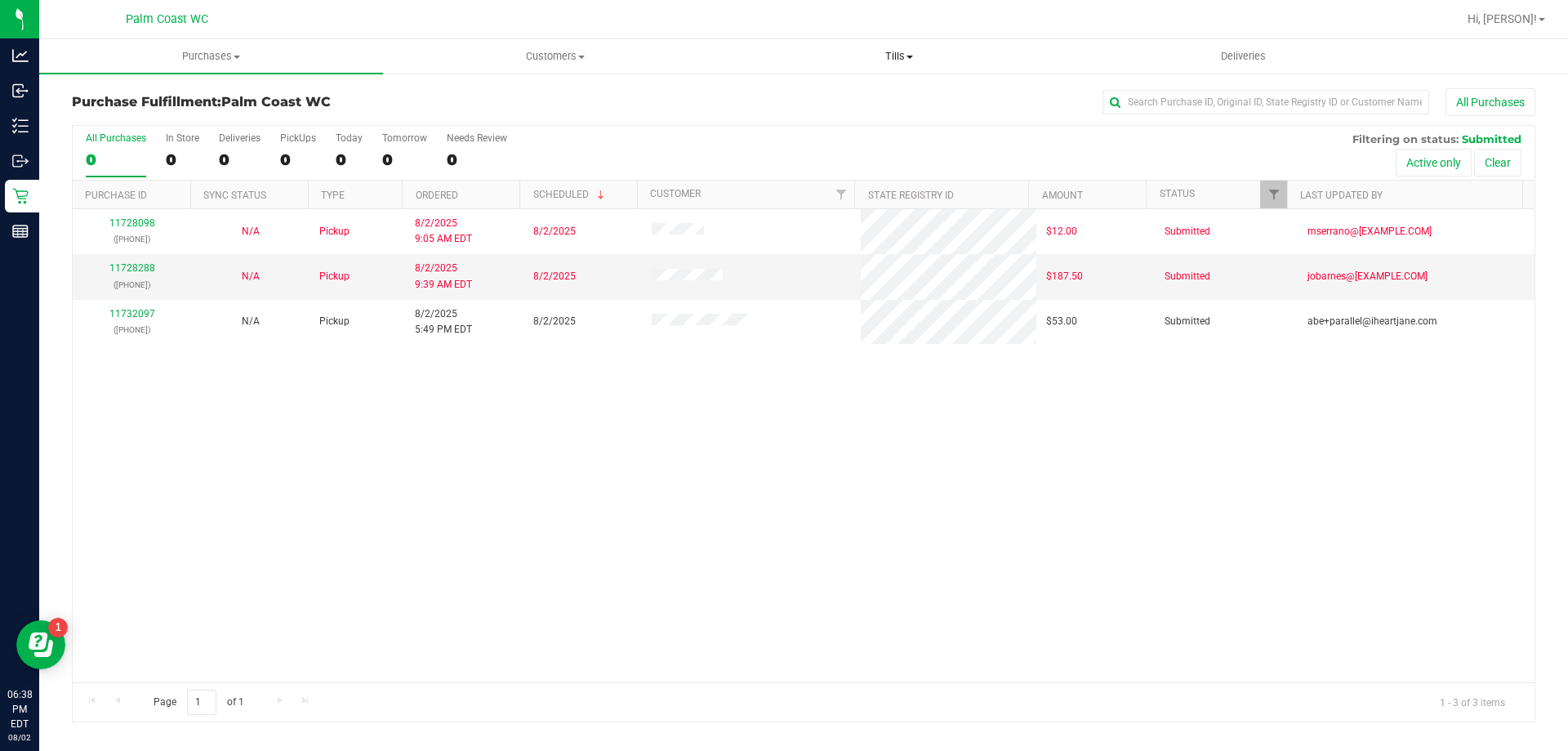 click on "Tills" at bounding box center [898, 56] 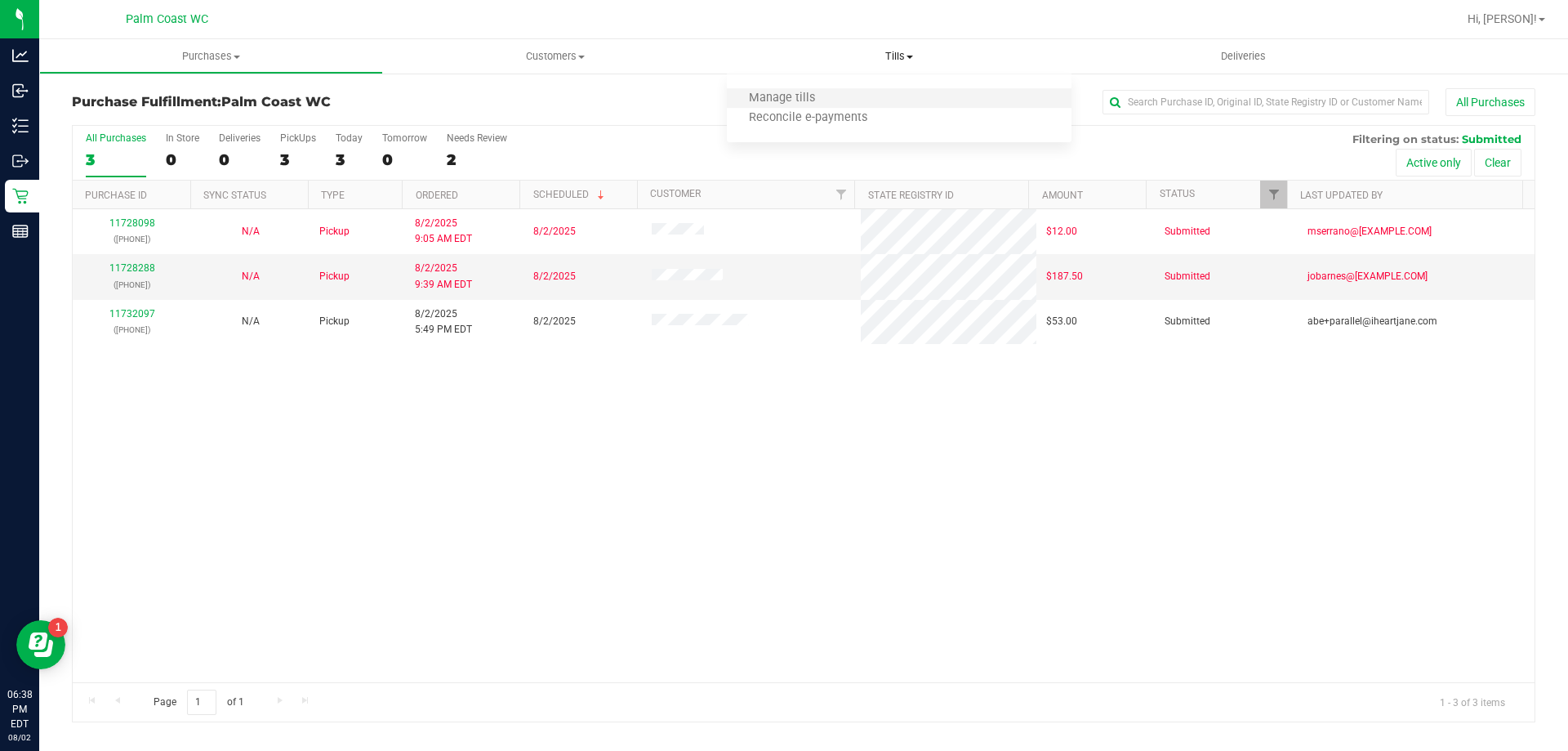 click on "Manage tills" at bounding box center [898, 99] 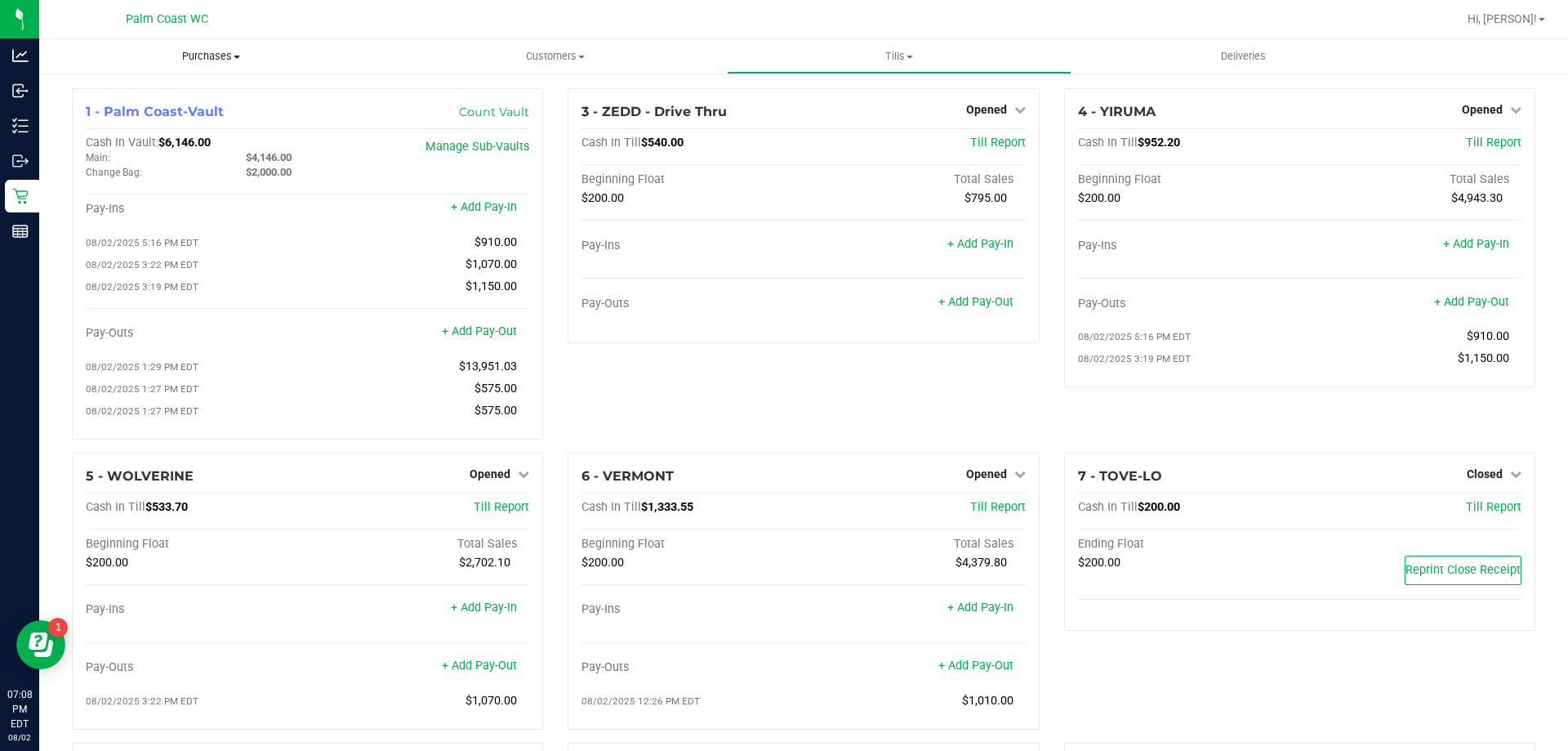 click on "Purchases" at bounding box center [211, 56] 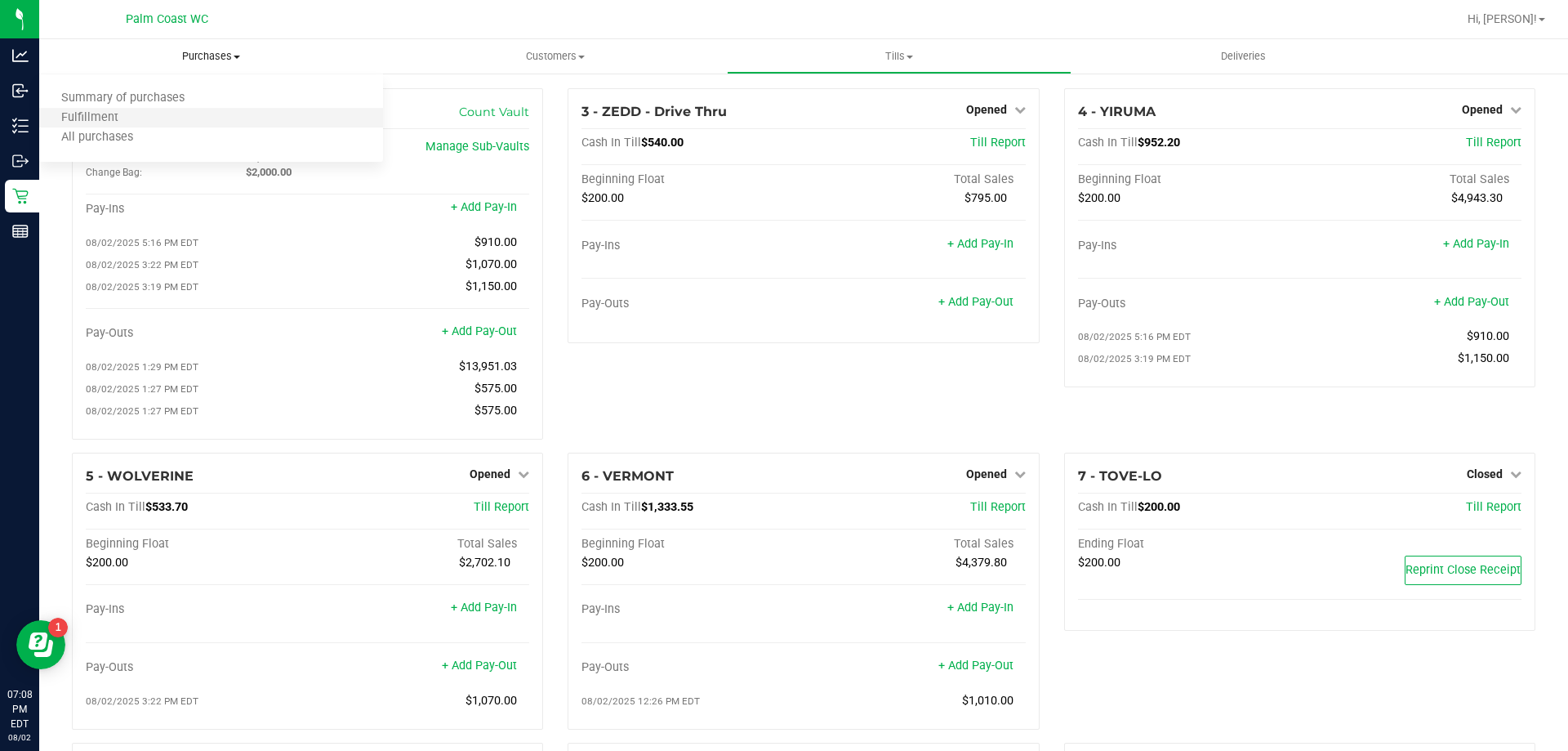click on "Fulfillment" at bounding box center [211, 118] 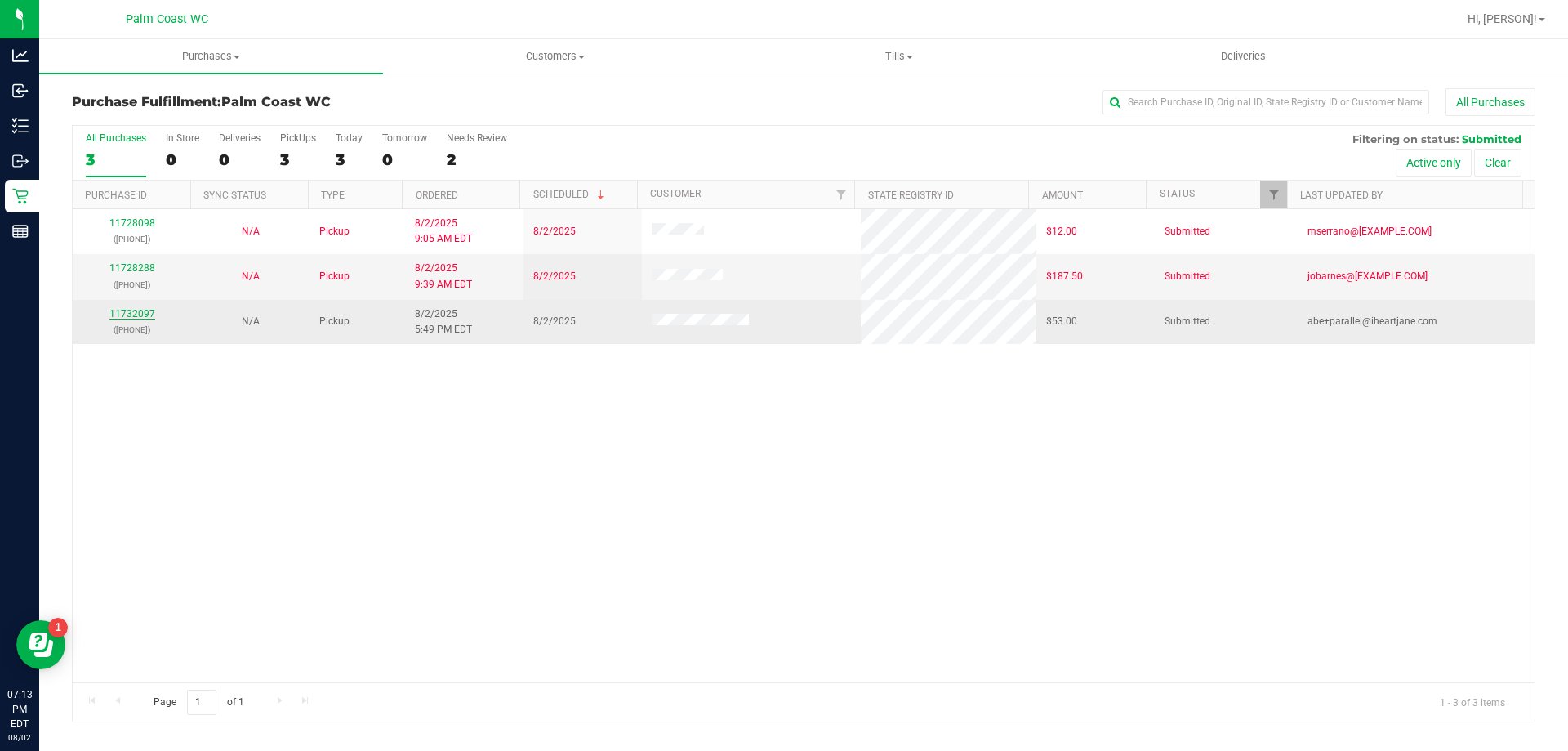 click on "11732097" at bounding box center (132, 314) 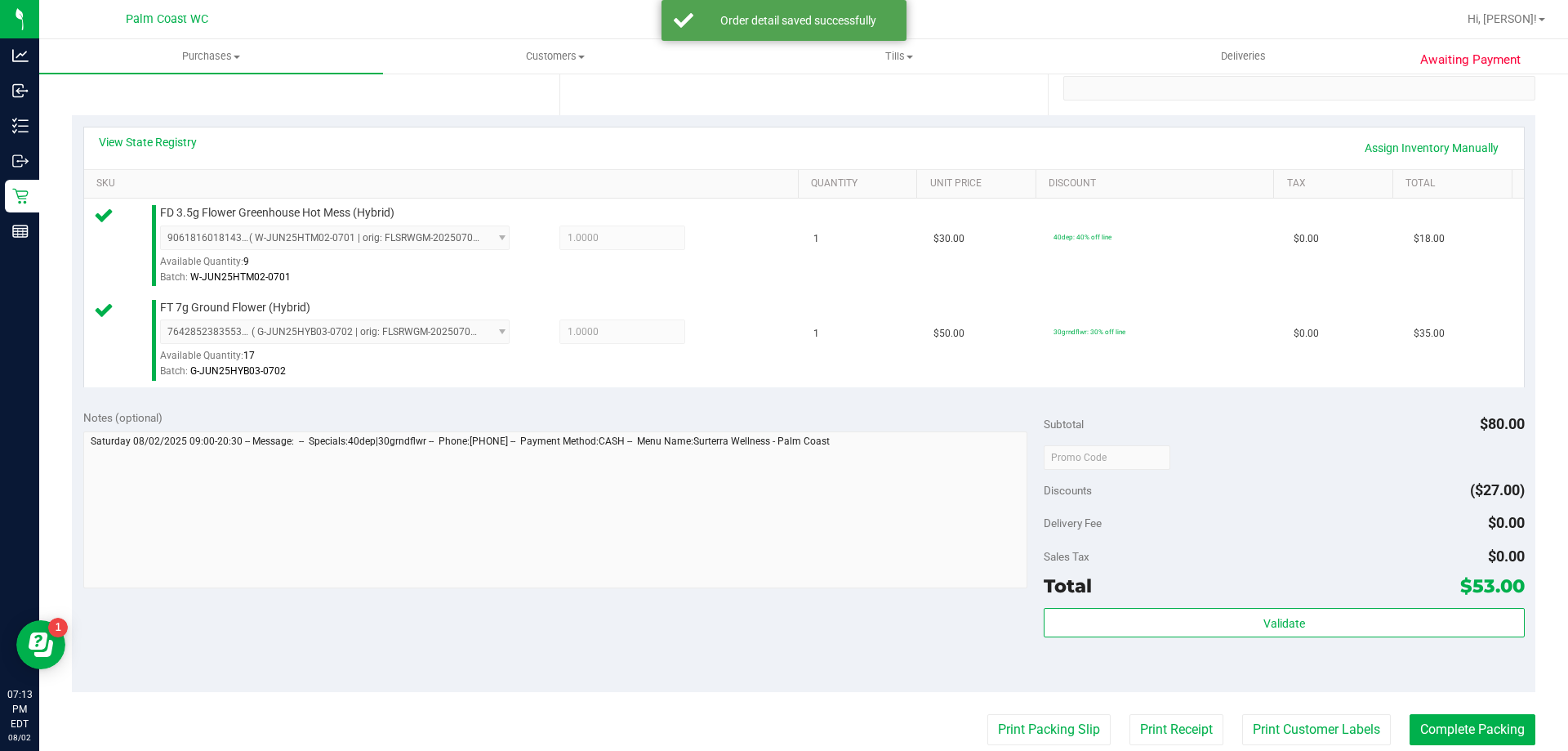 scroll, scrollTop: 327, scrollLeft: 0, axis: vertical 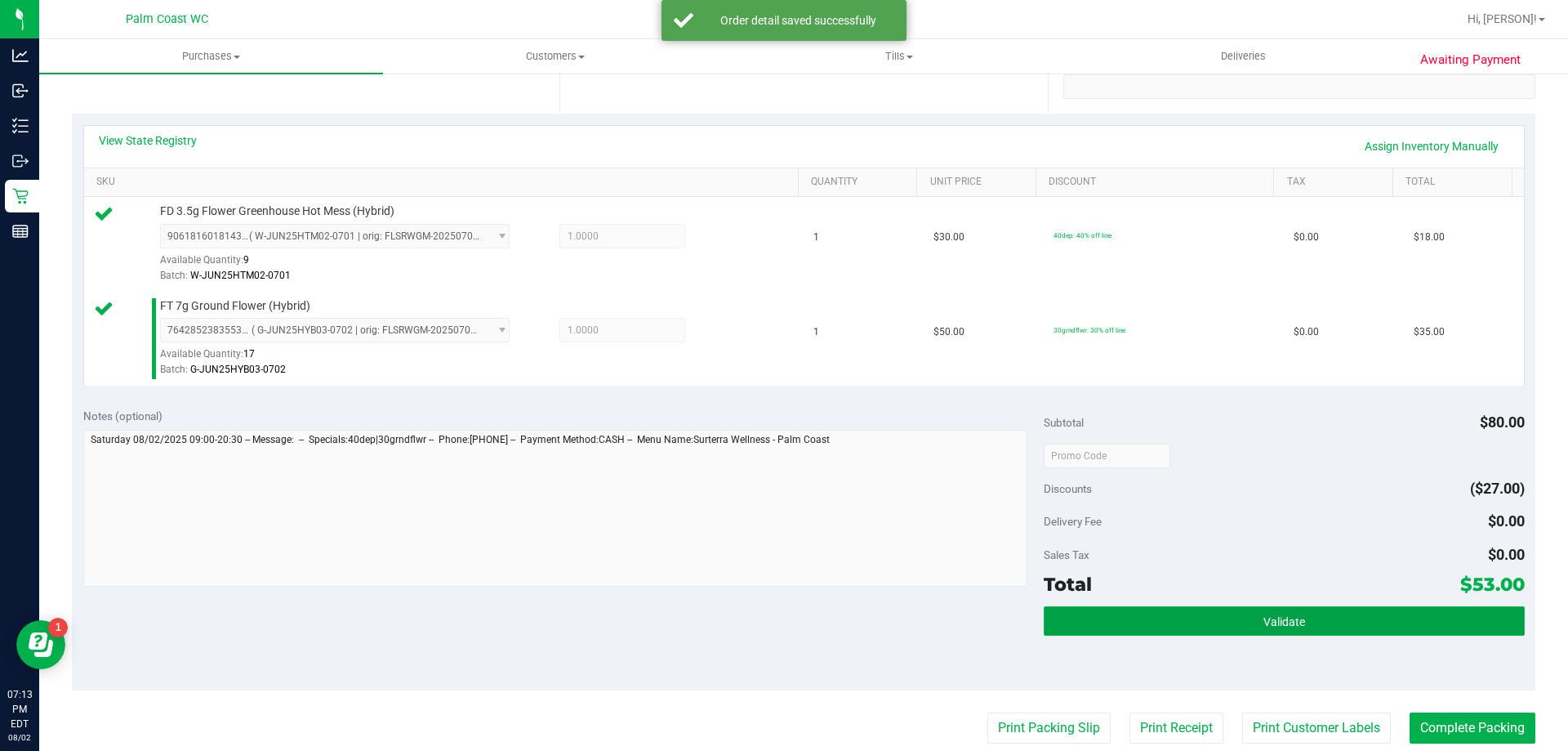 click on "Validate" at bounding box center (1284, 621) 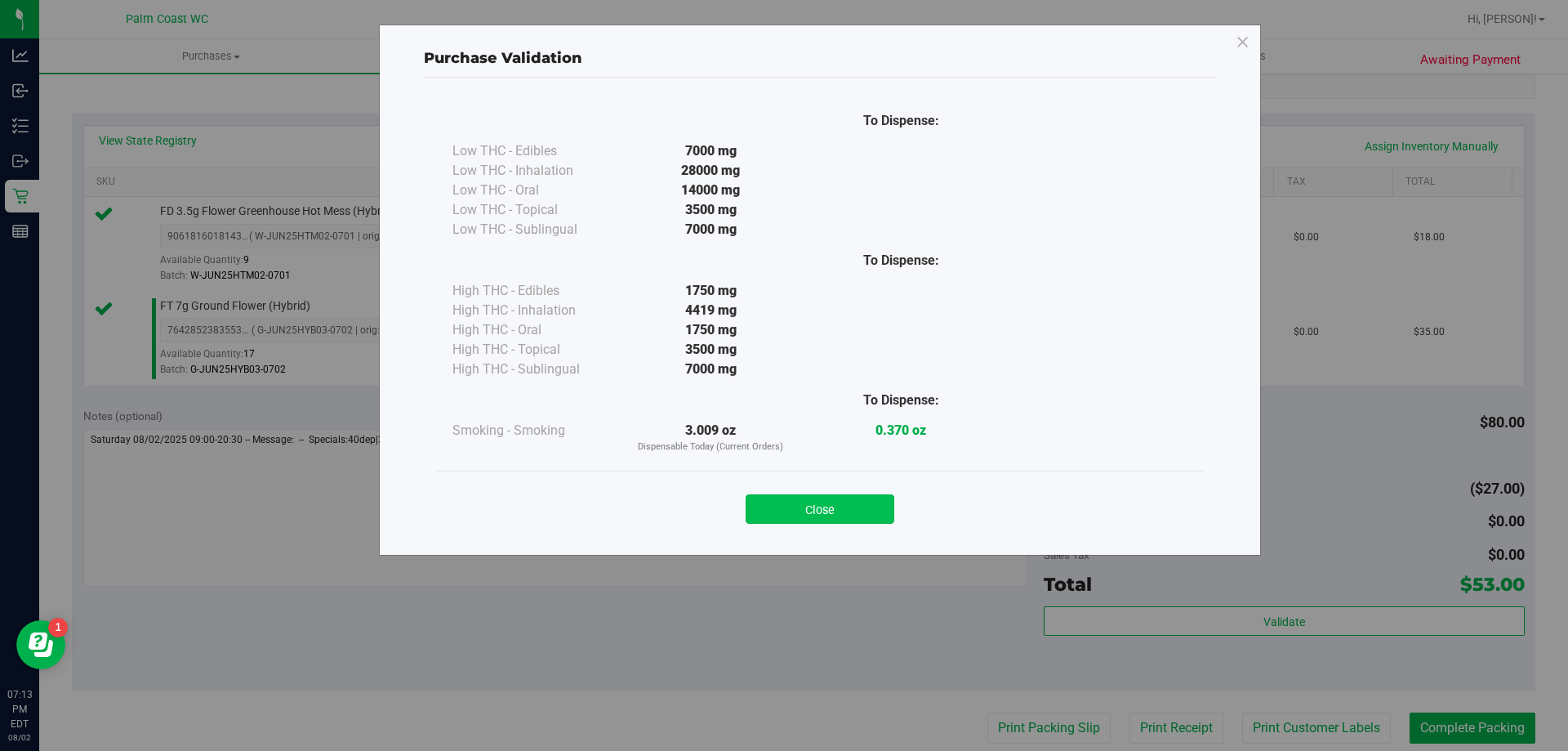 click on "Close" at bounding box center (820, 509) 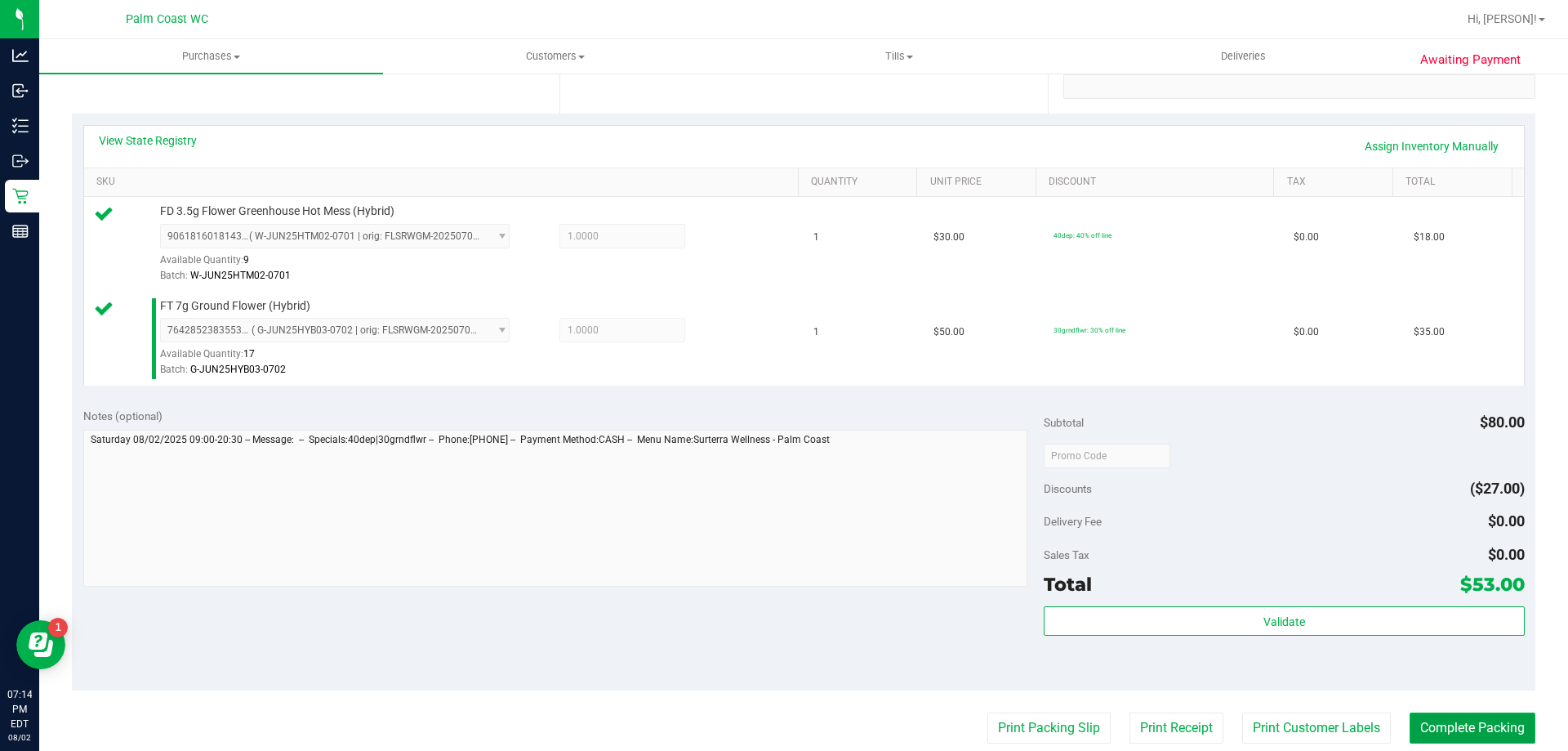 click on "Complete Packing" at bounding box center (1472, 728) 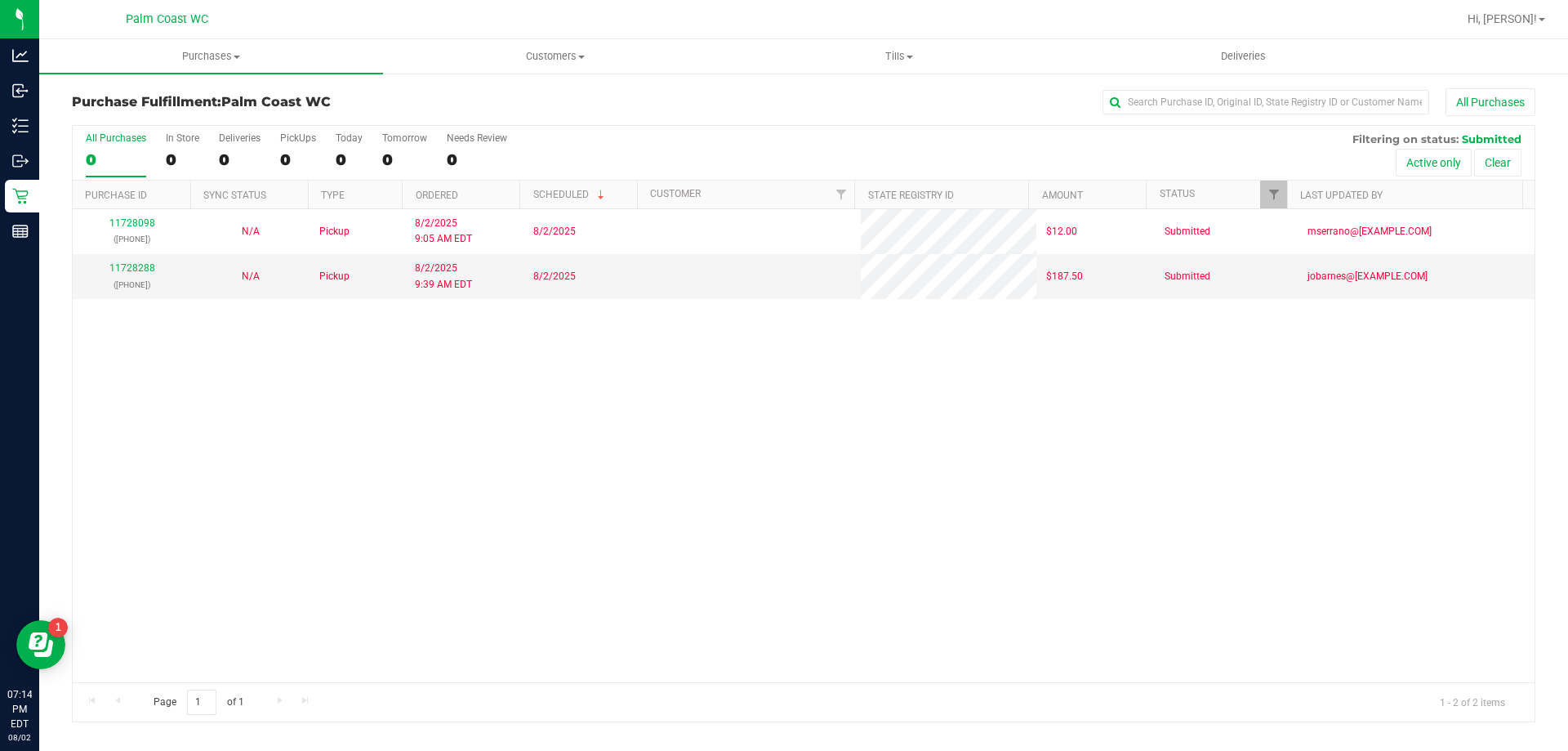scroll, scrollTop: 0, scrollLeft: 0, axis: both 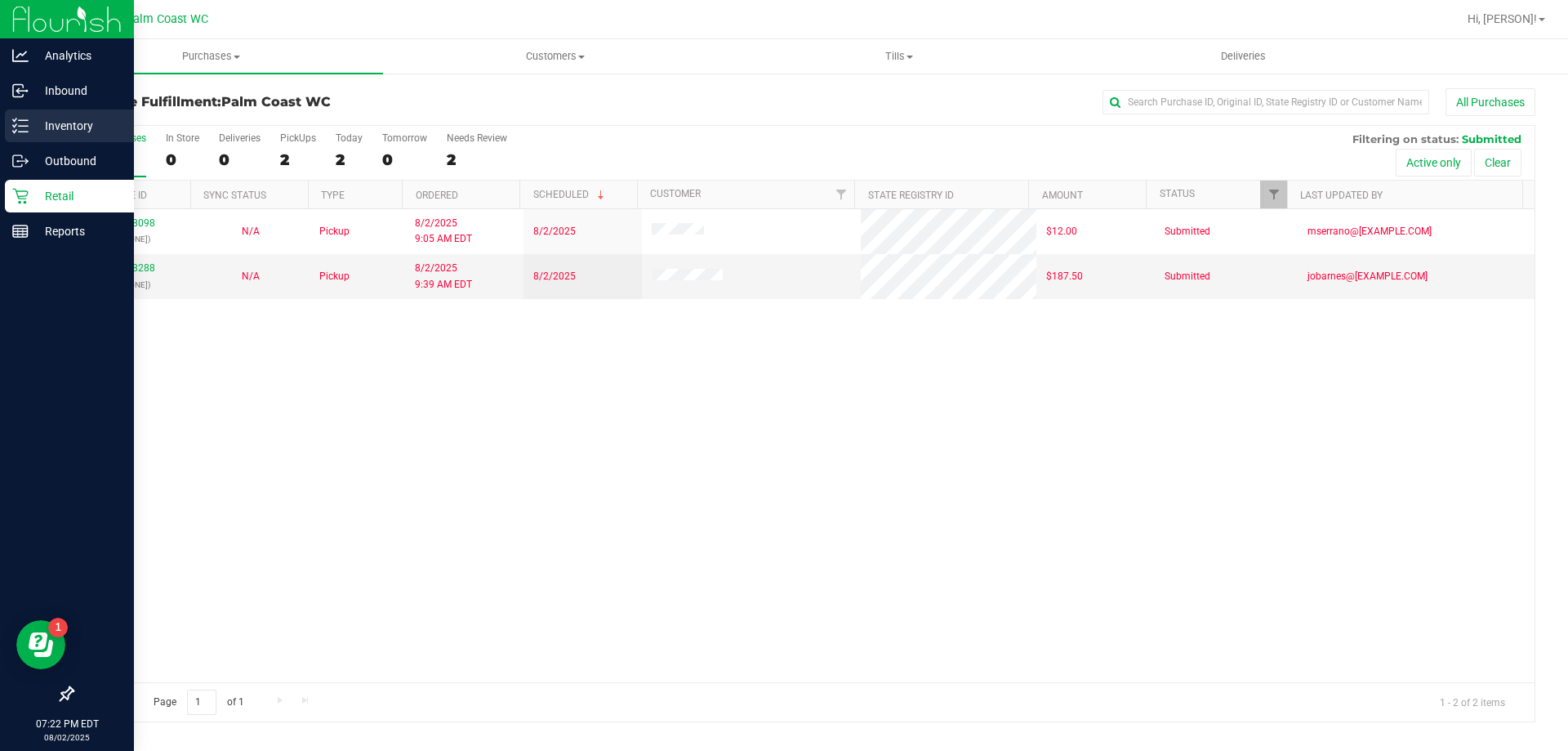 click on "Inventory" at bounding box center [78, 126] 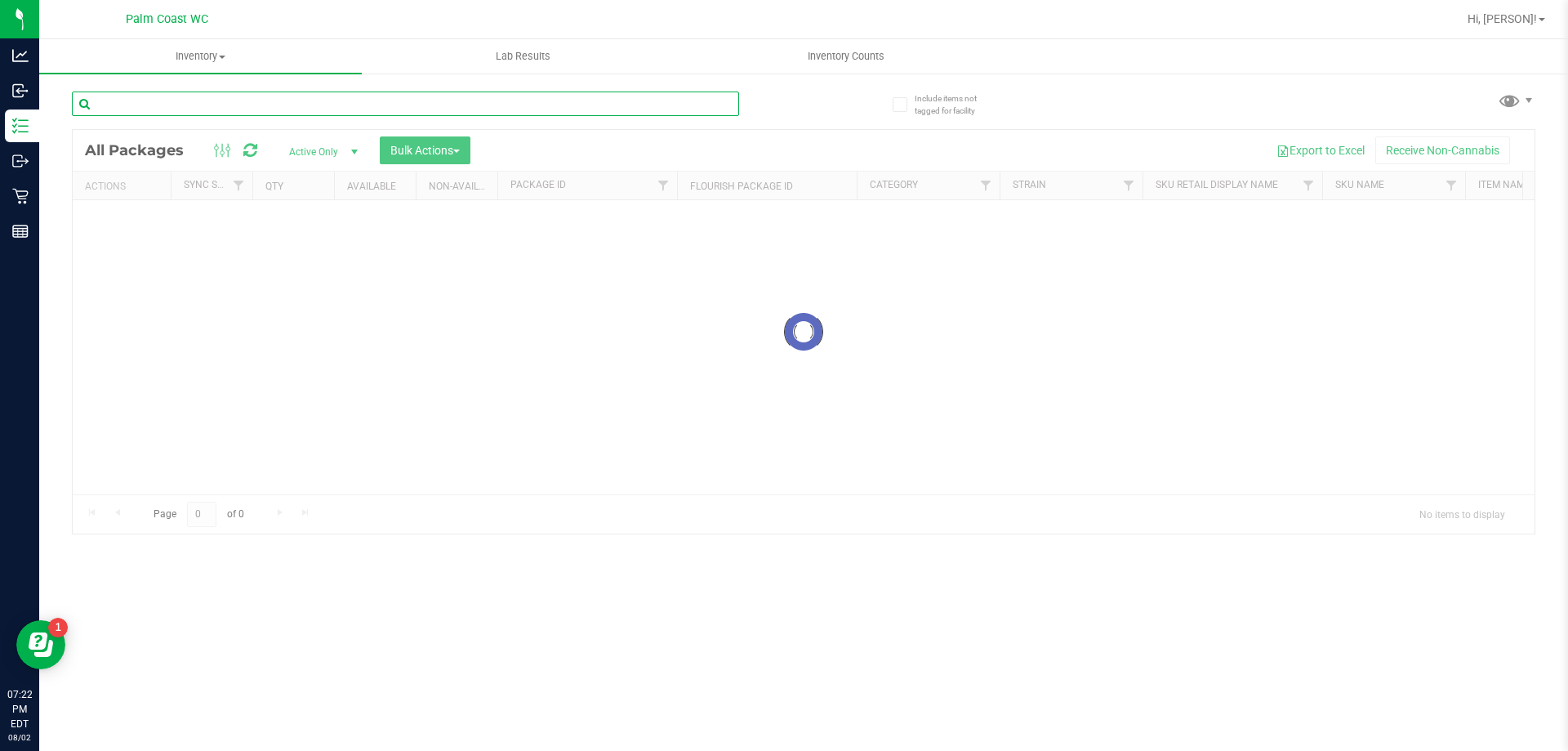 click at bounding box center [405, 104] 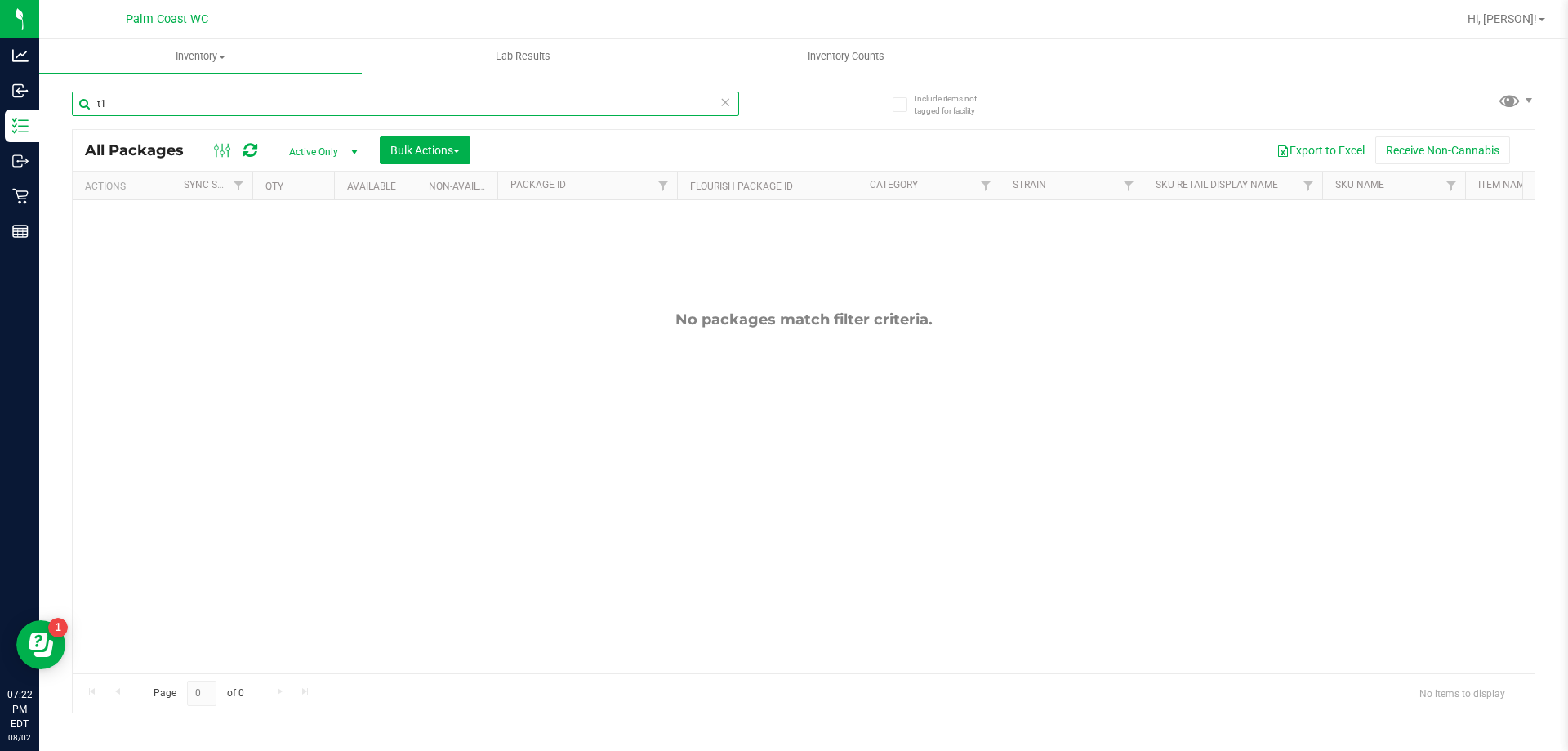 type on "t" 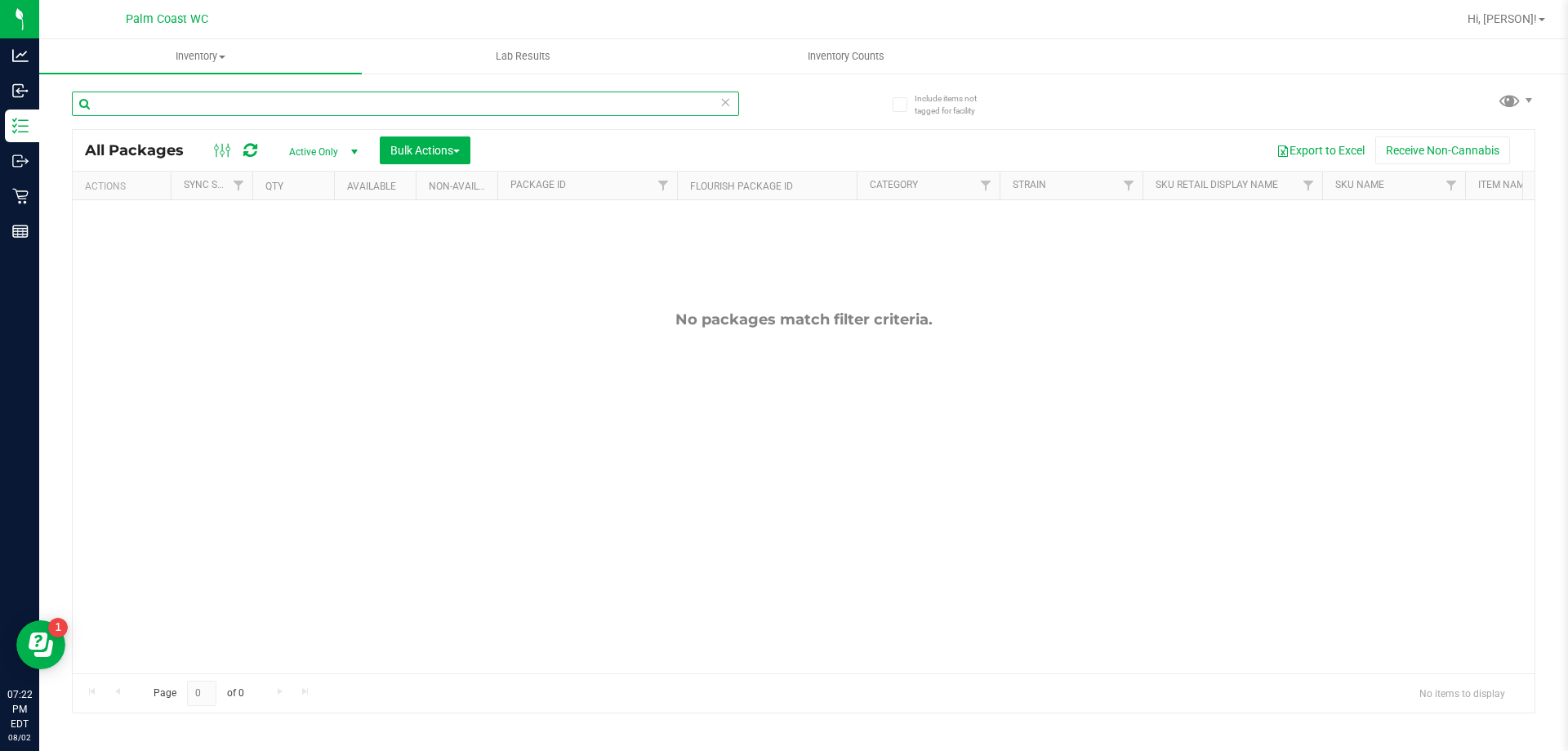 type 